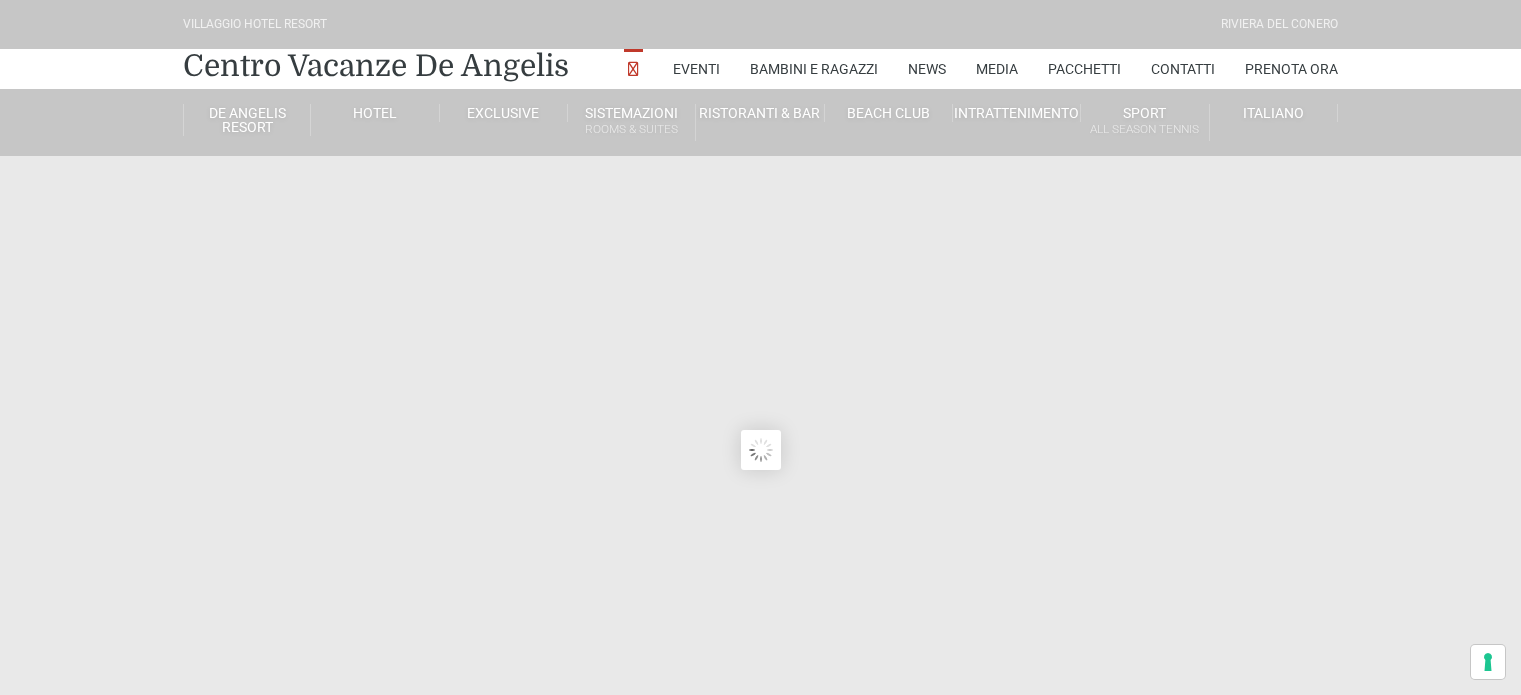 scroll, scrollTop: 0, scrollLeft: 0, axis: both 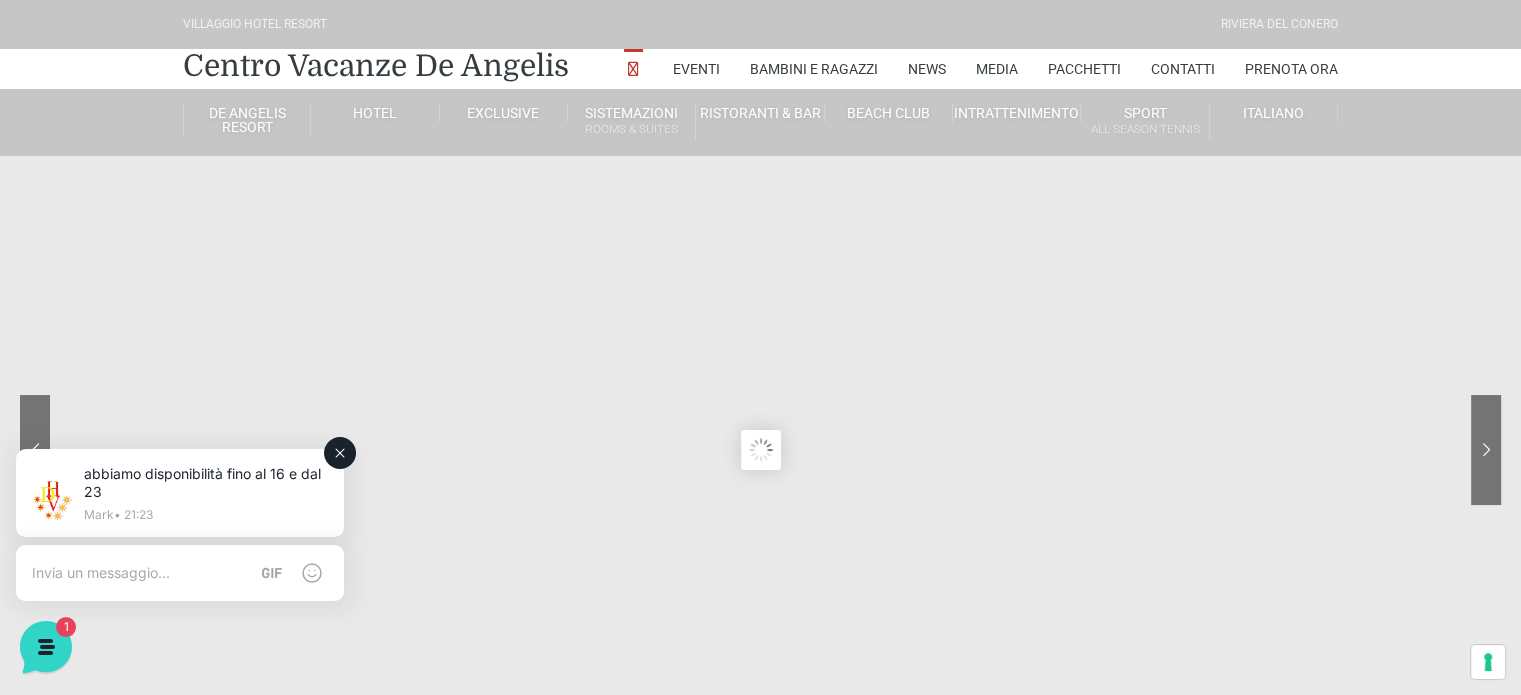 click 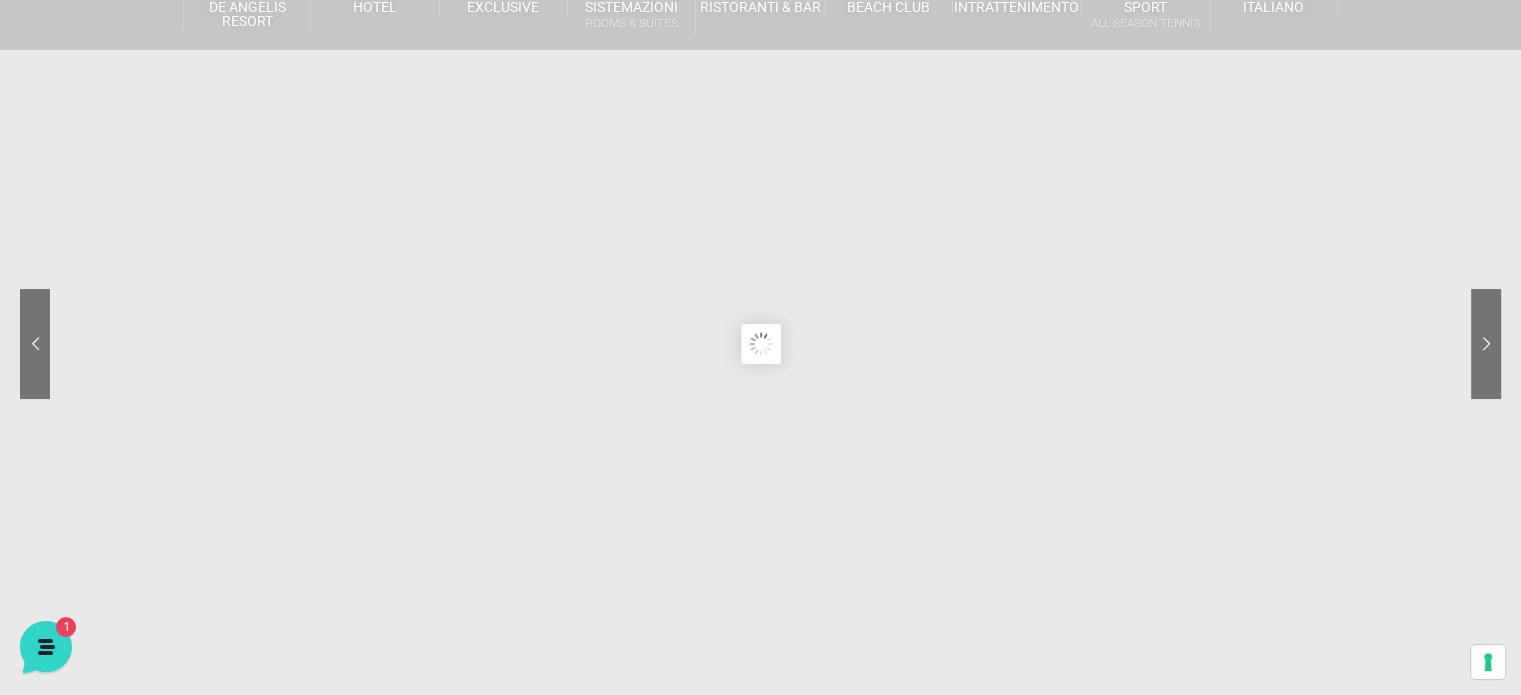 scroll, scrollTop: 0, scrollLeft: 0, axis: both 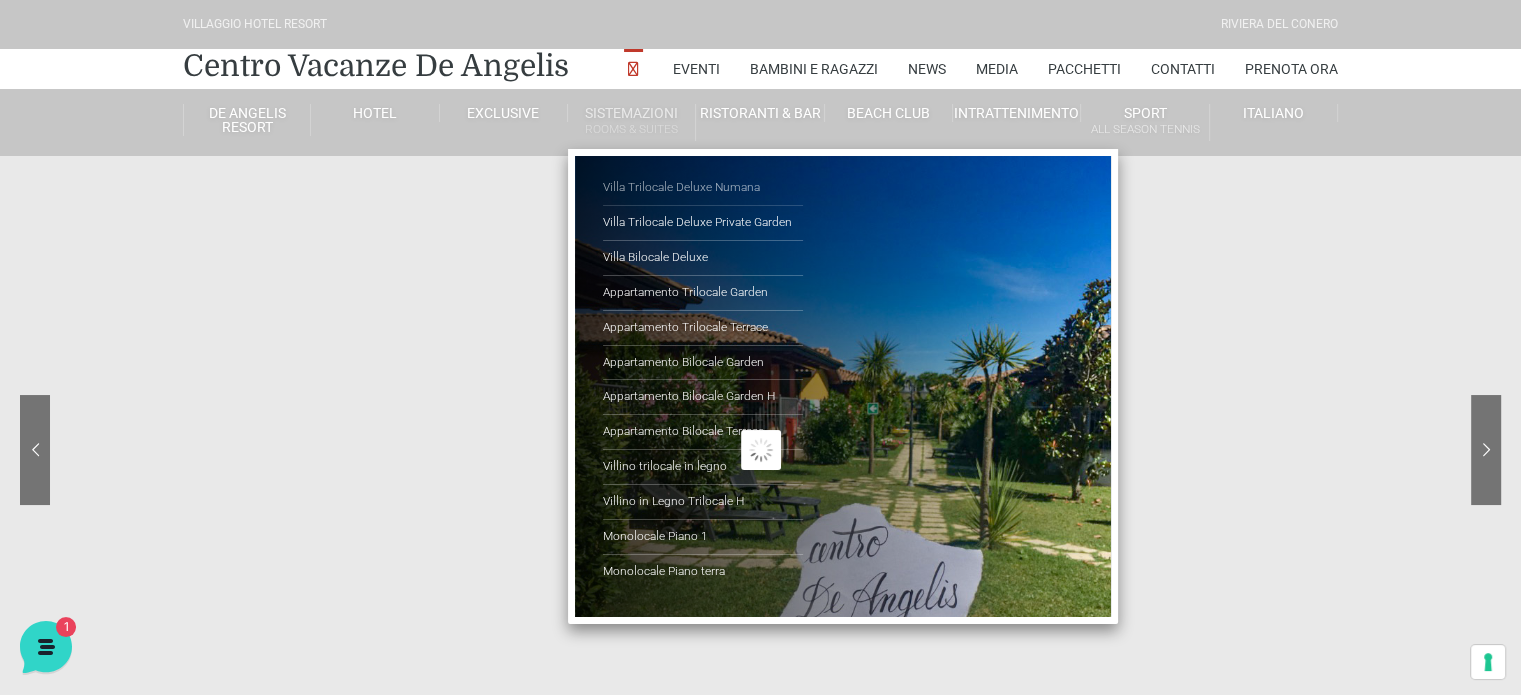 click on "Villa Trilocale Deluxe Numana" at bounding box center [703, 188] 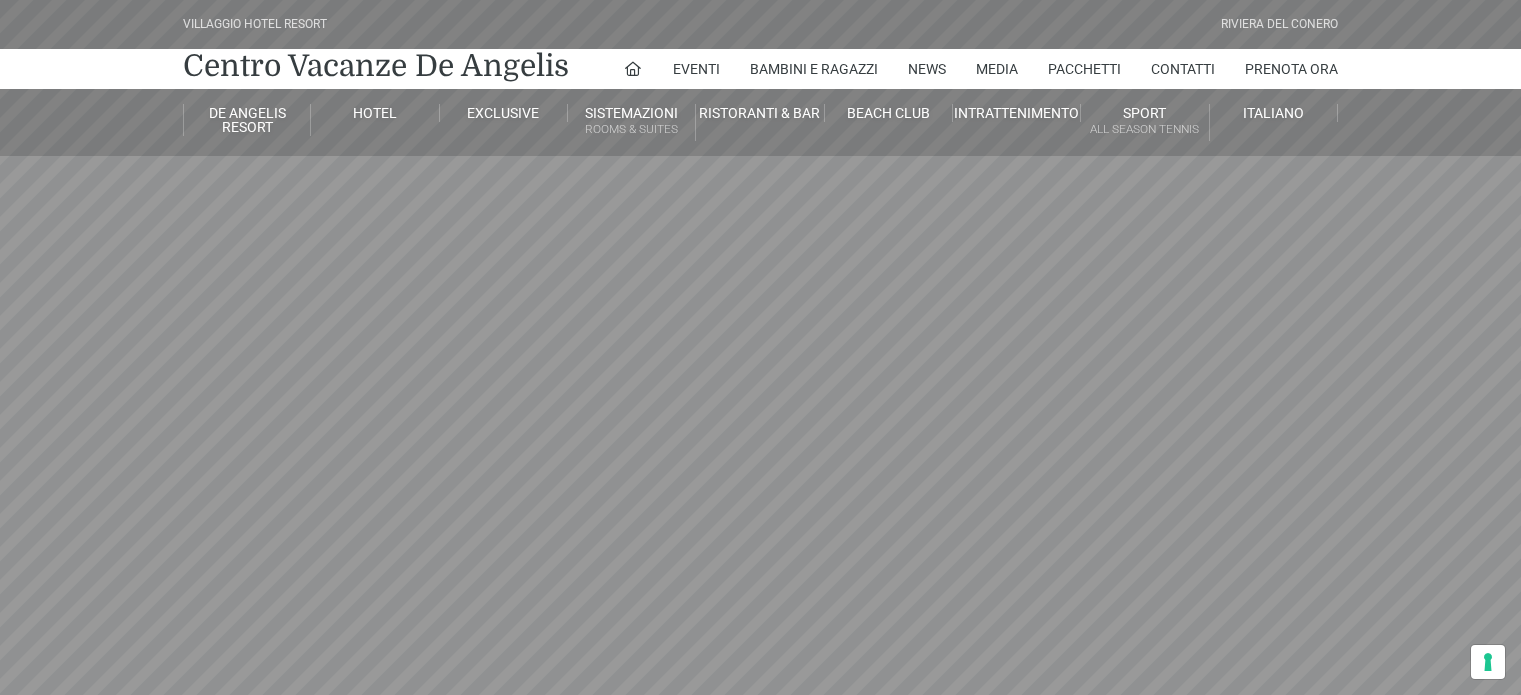 scroll, scrollTop: 0, scrollLeft: 0, axis: both 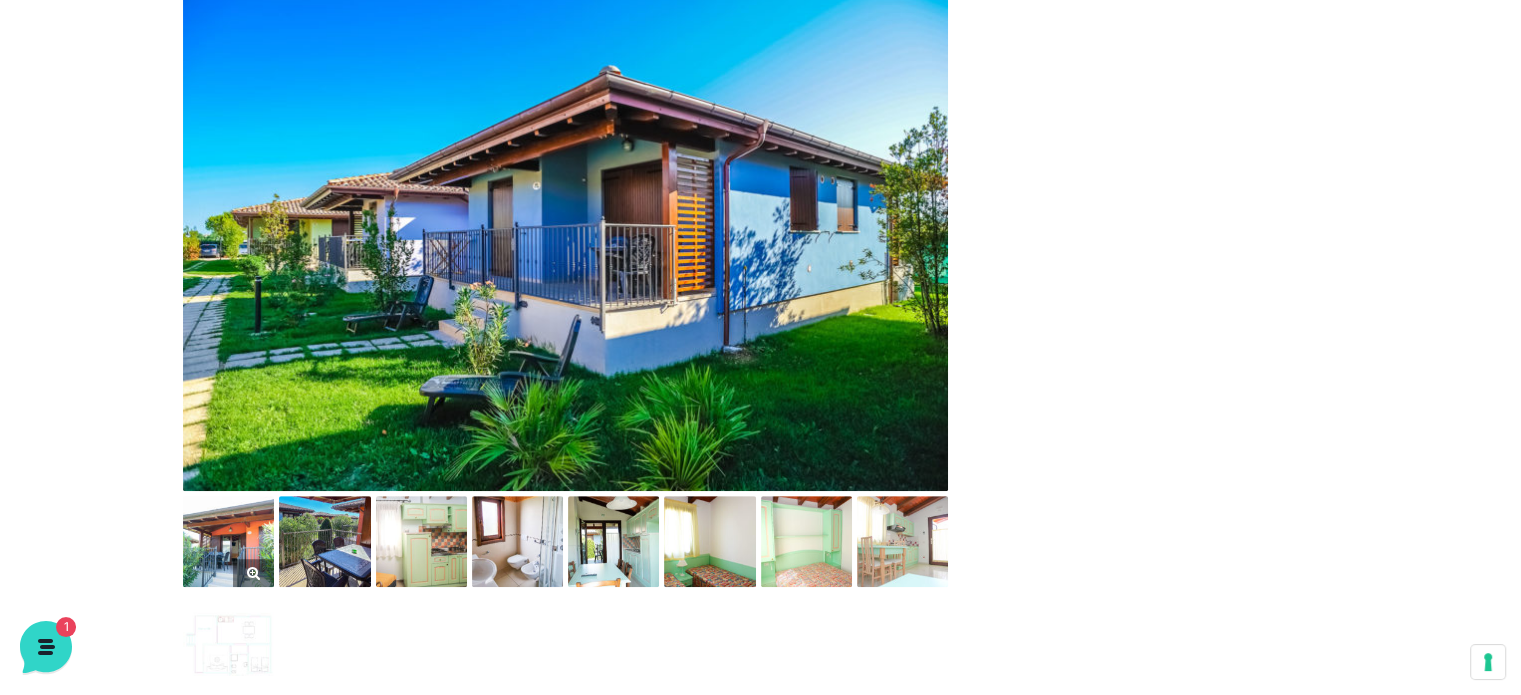 click at bounding box center [228, 541] 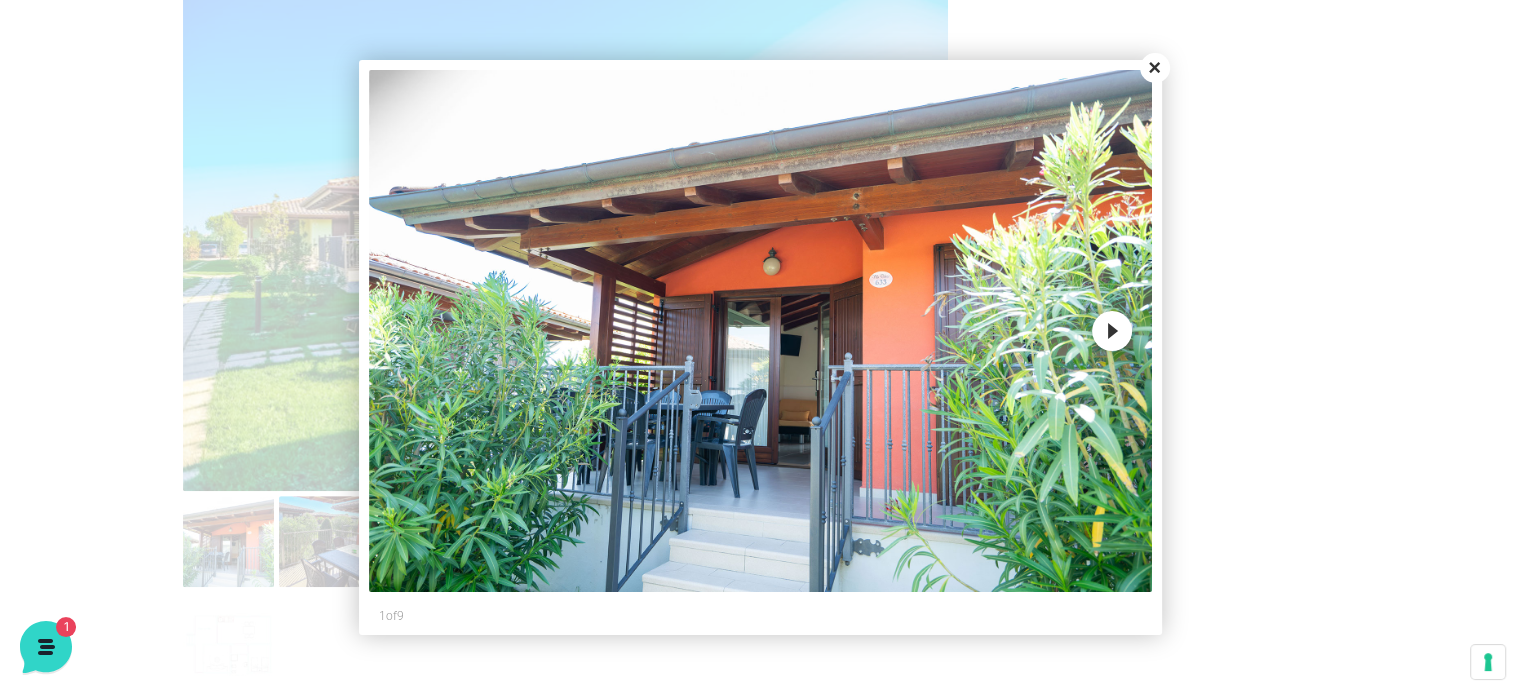 click on "Next" at bounding box center [1112, 331] 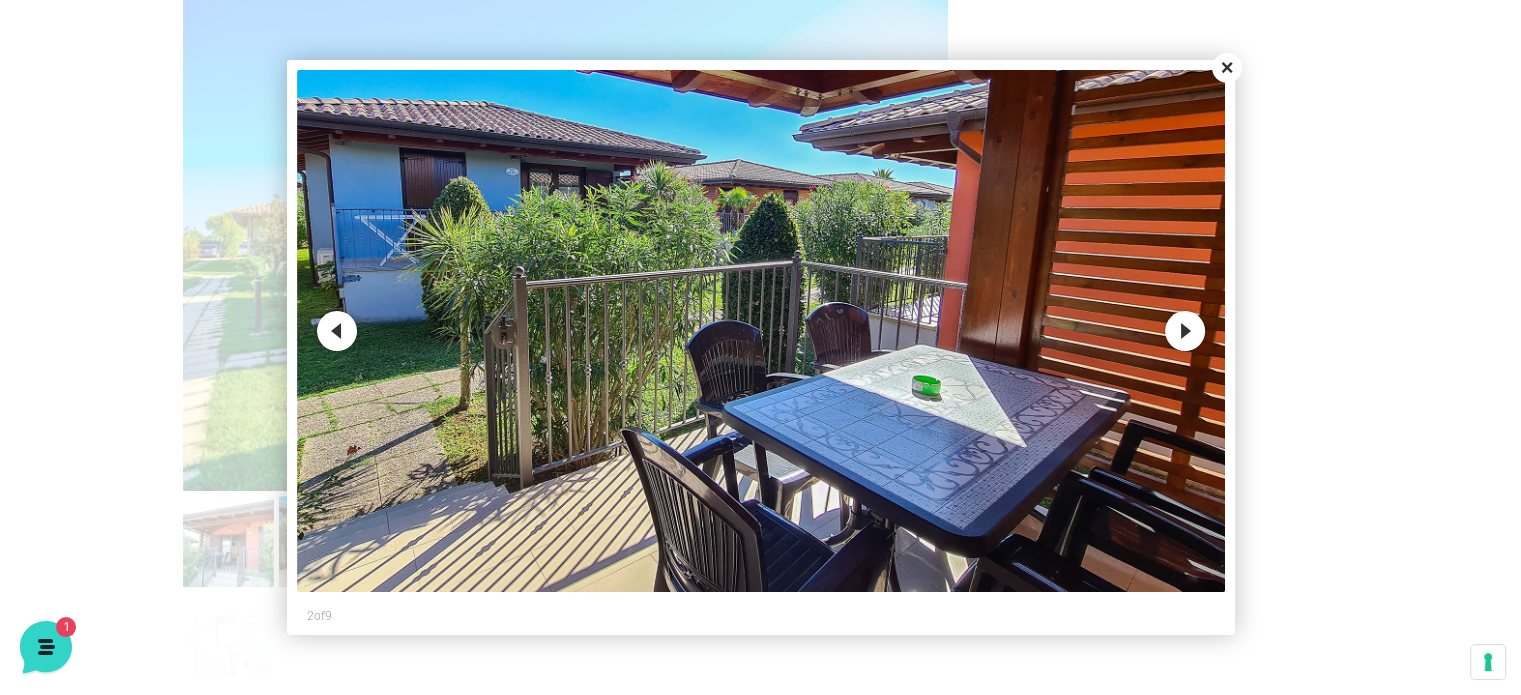 click on "Next" at bounding box center [1185, 331] 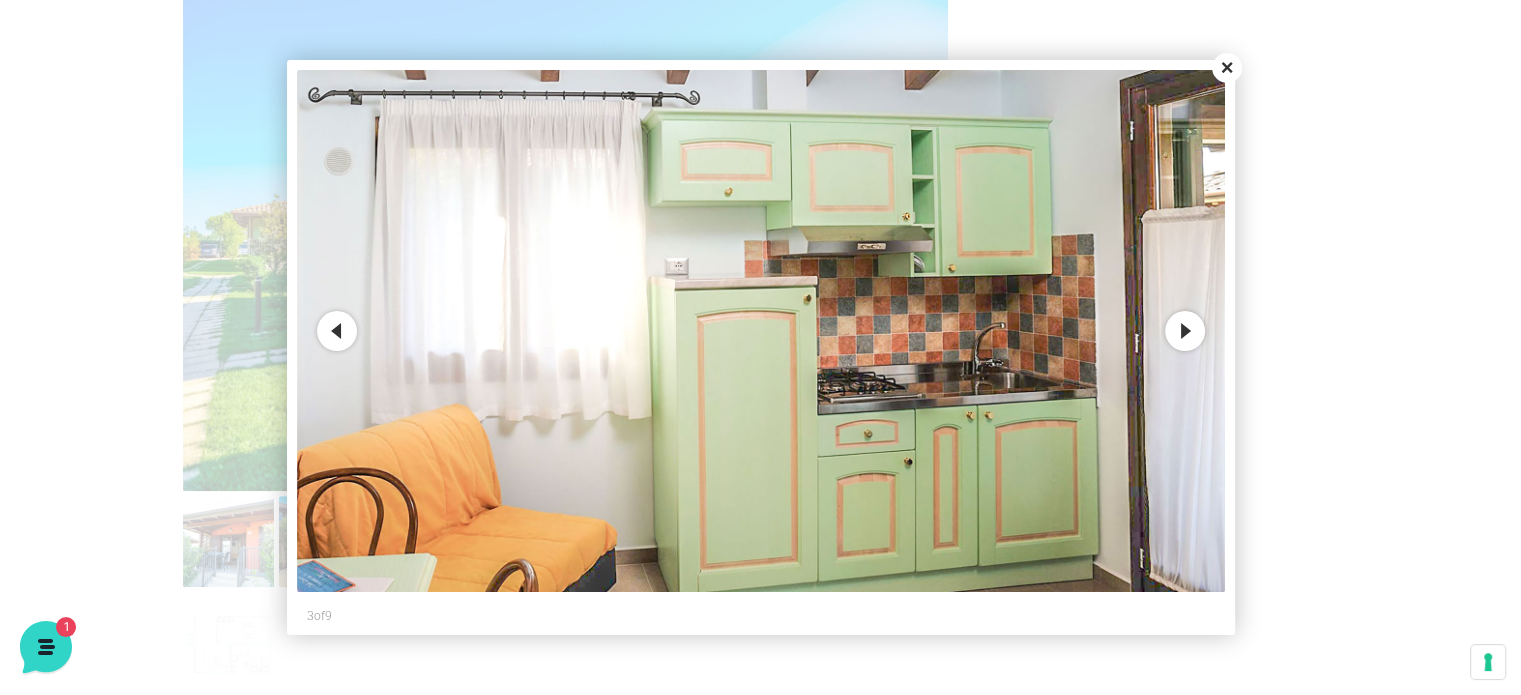 click on "Previous" at bounding box center [337, 331] 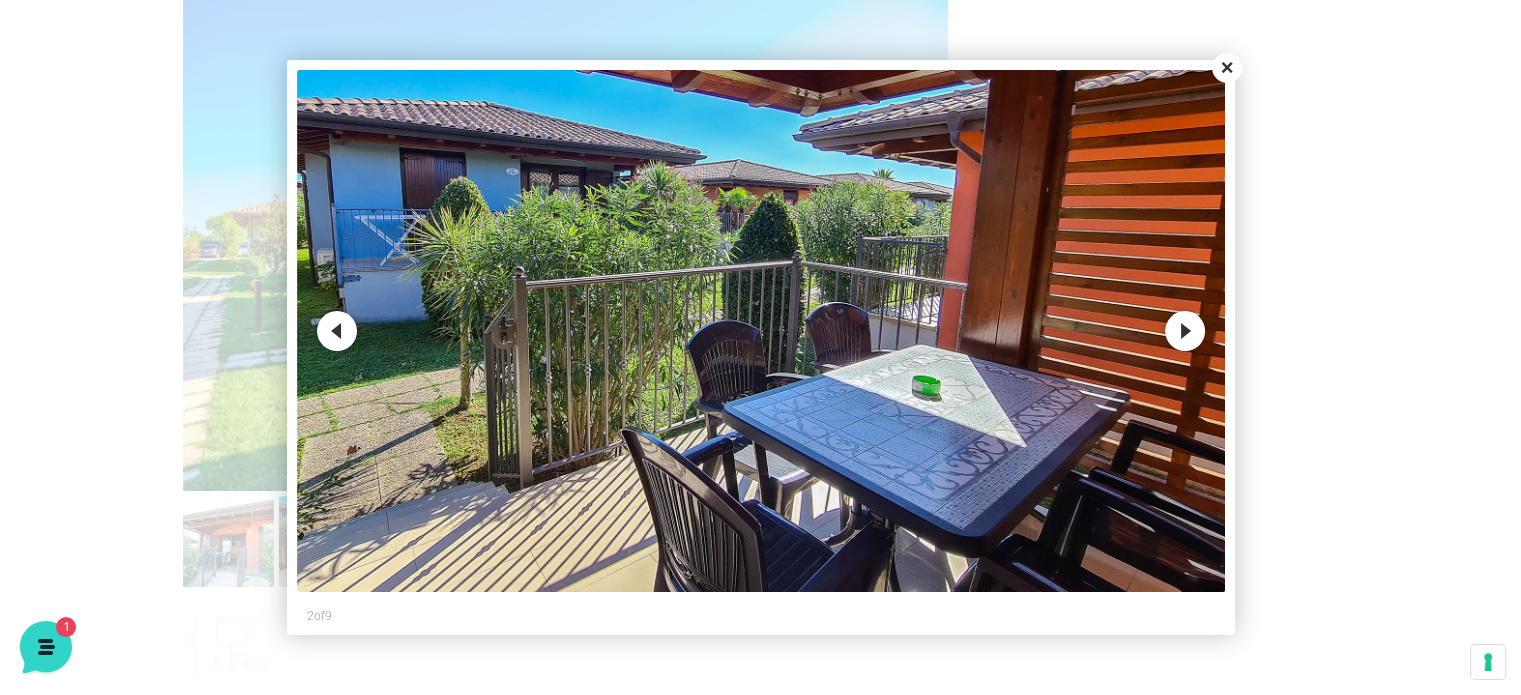 click on "Next" at bounding box center (1185, 331) 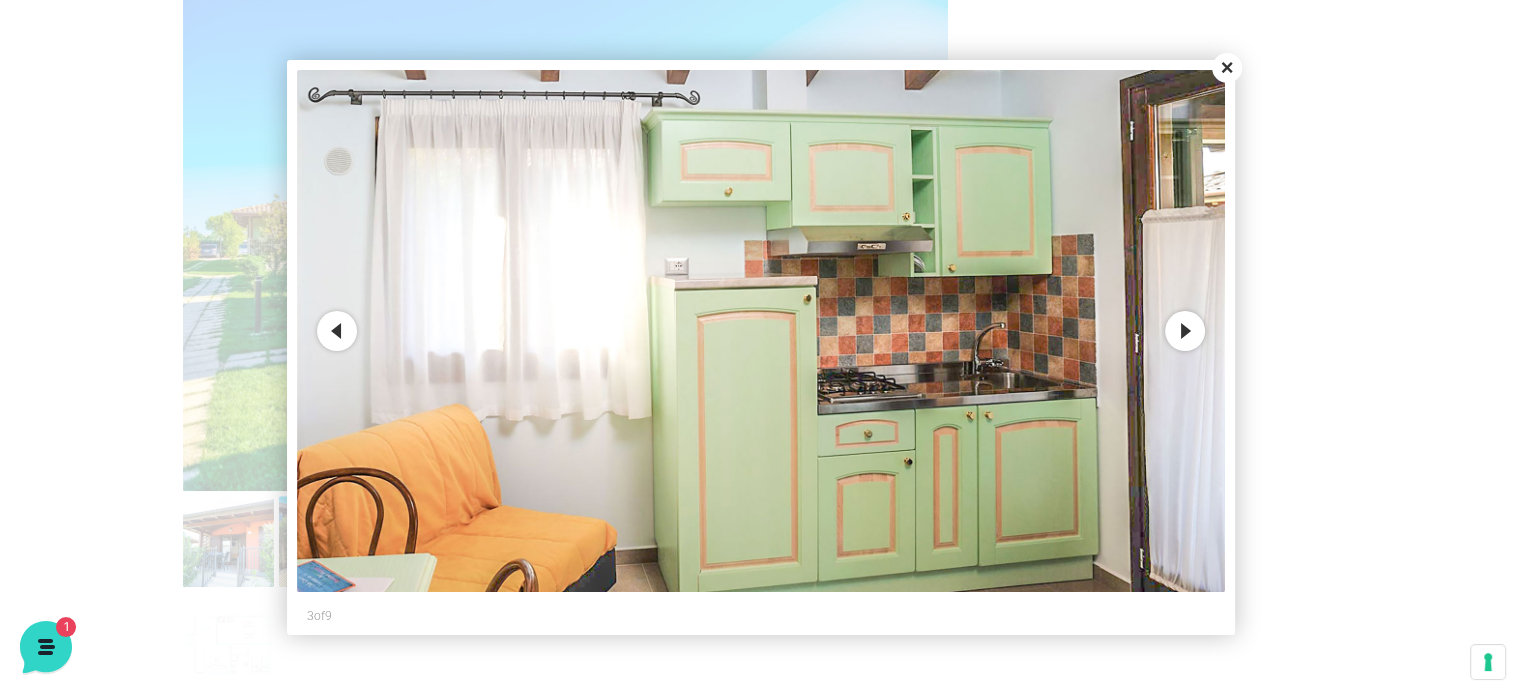 click on "Next" at bounding box center [1185, 331] 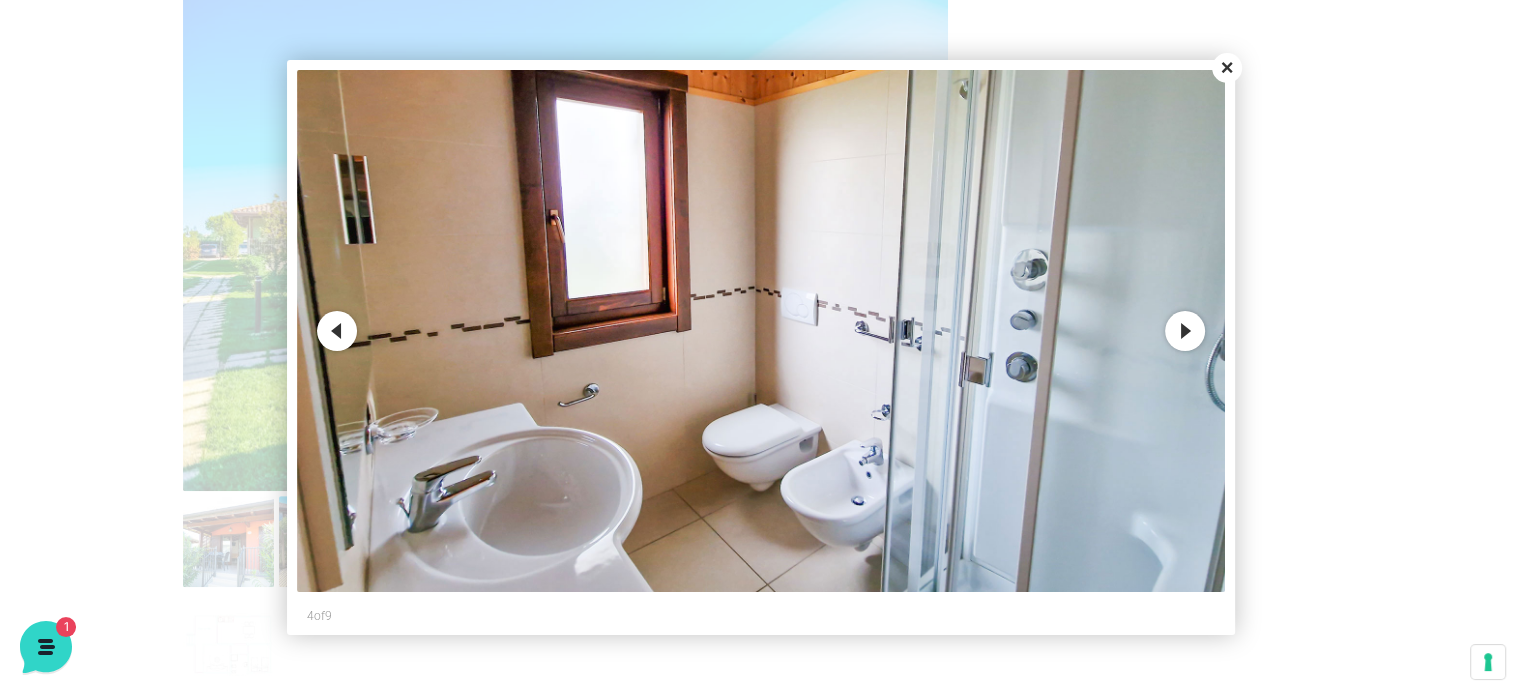 click on "Next" at bounding box center [1185, 331] 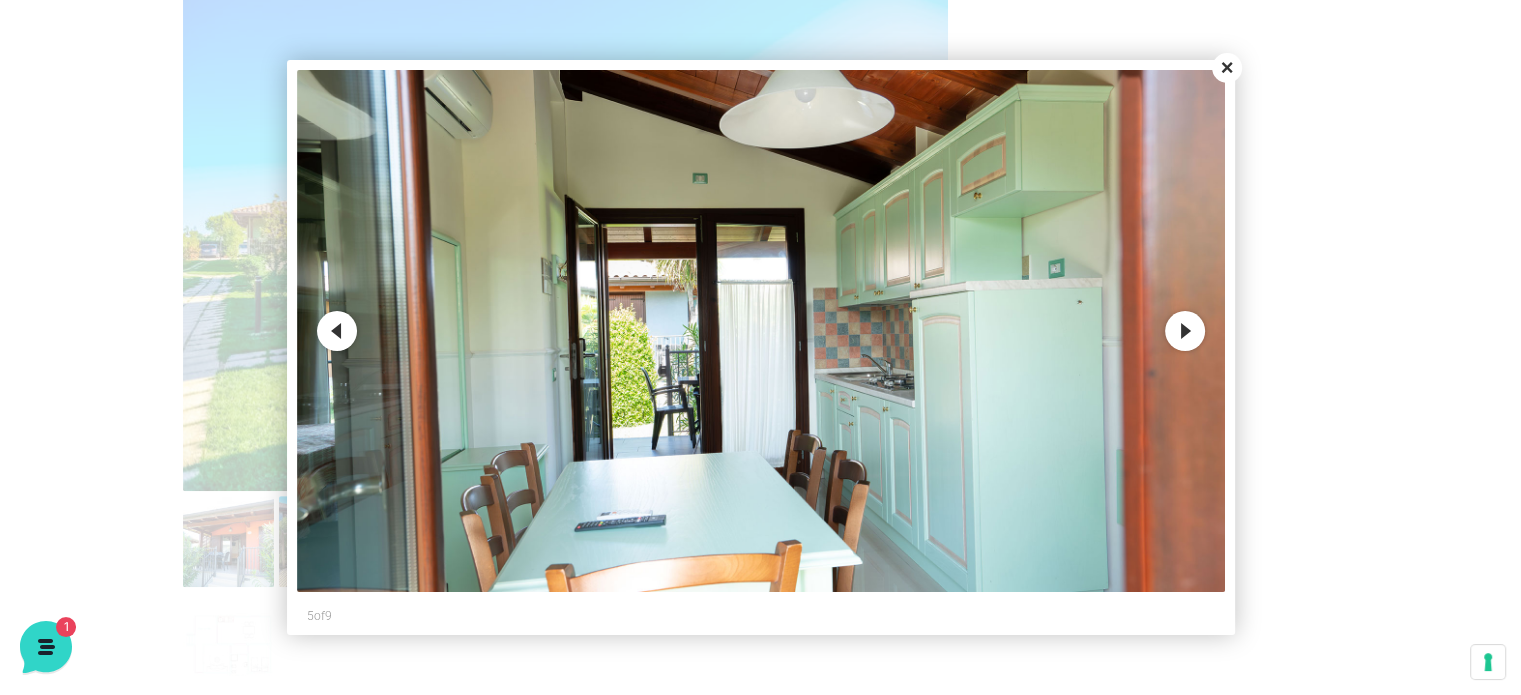 click on "Next" at bounding box center [1185, 331] 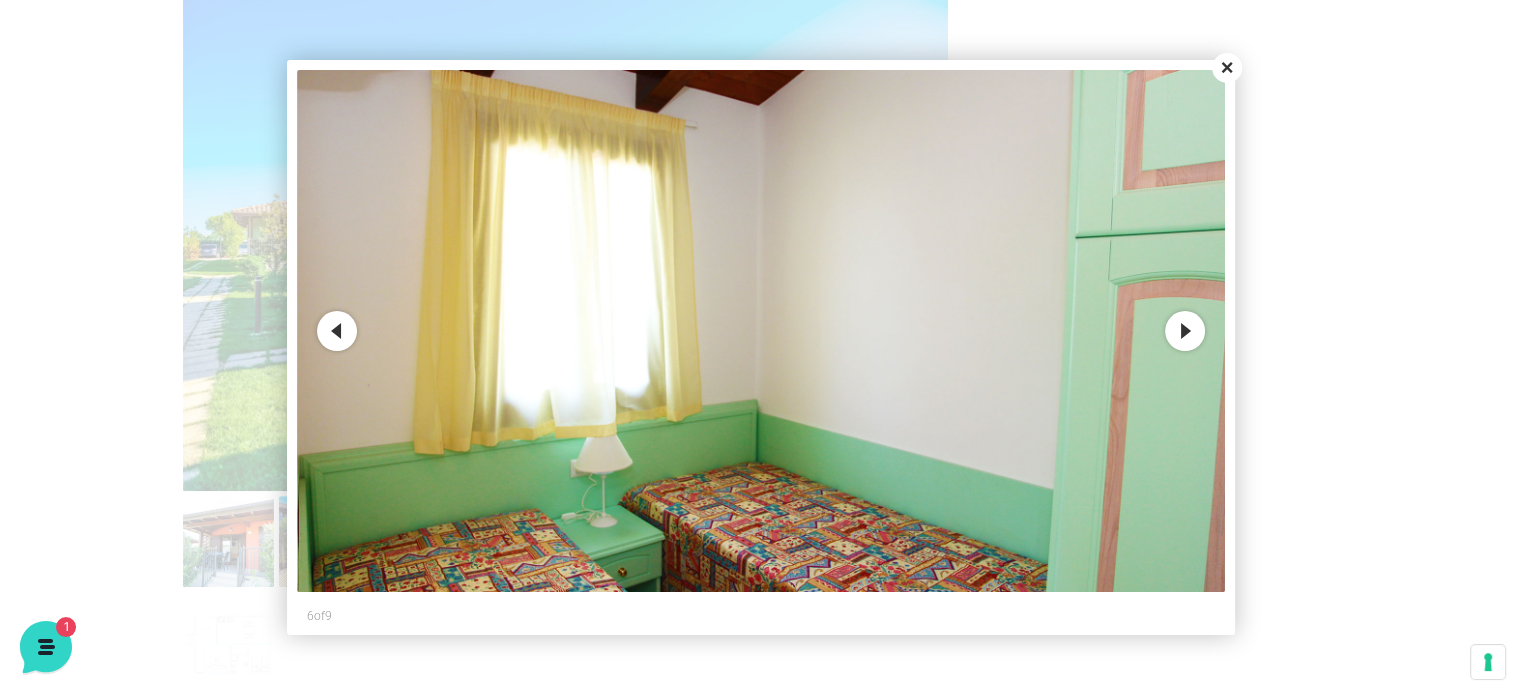 click on "Next" at bounding box center (1185, 331) 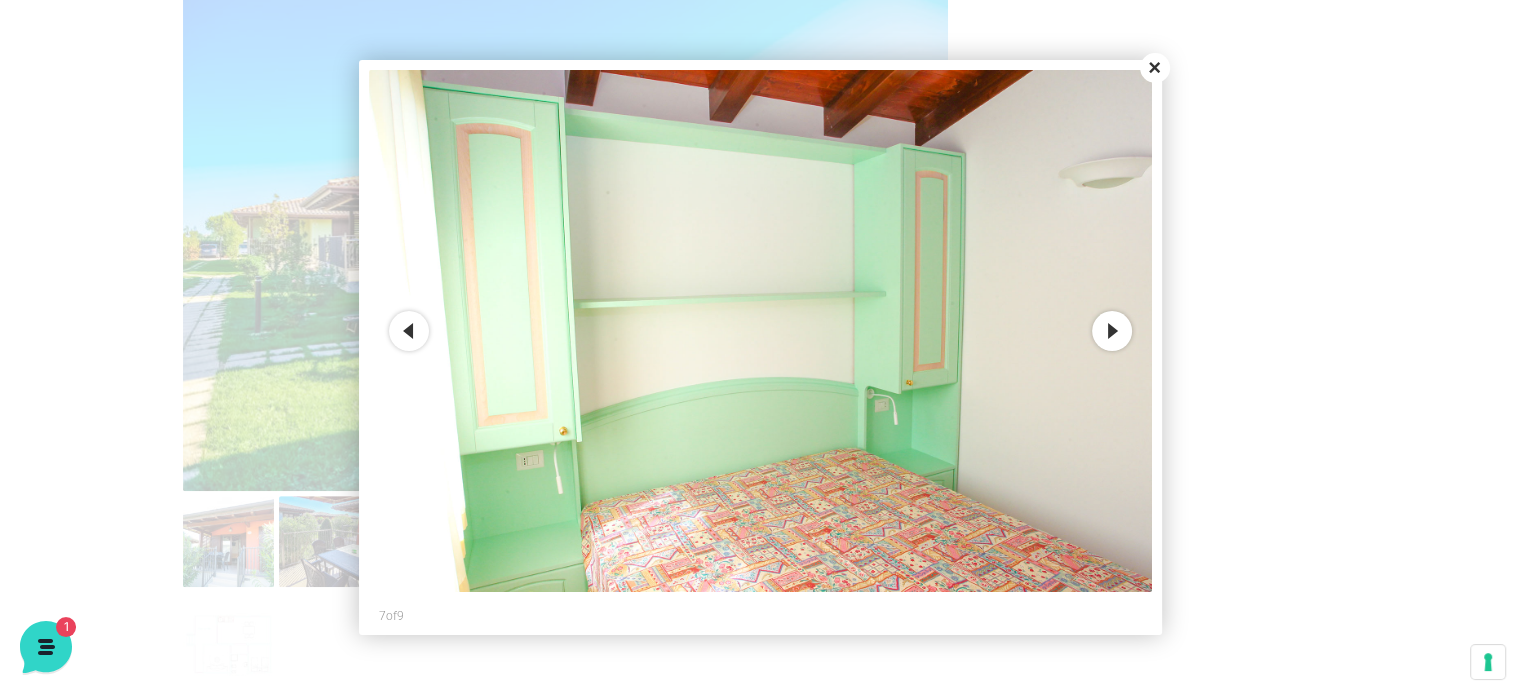 click at bounding box center (760, 347) 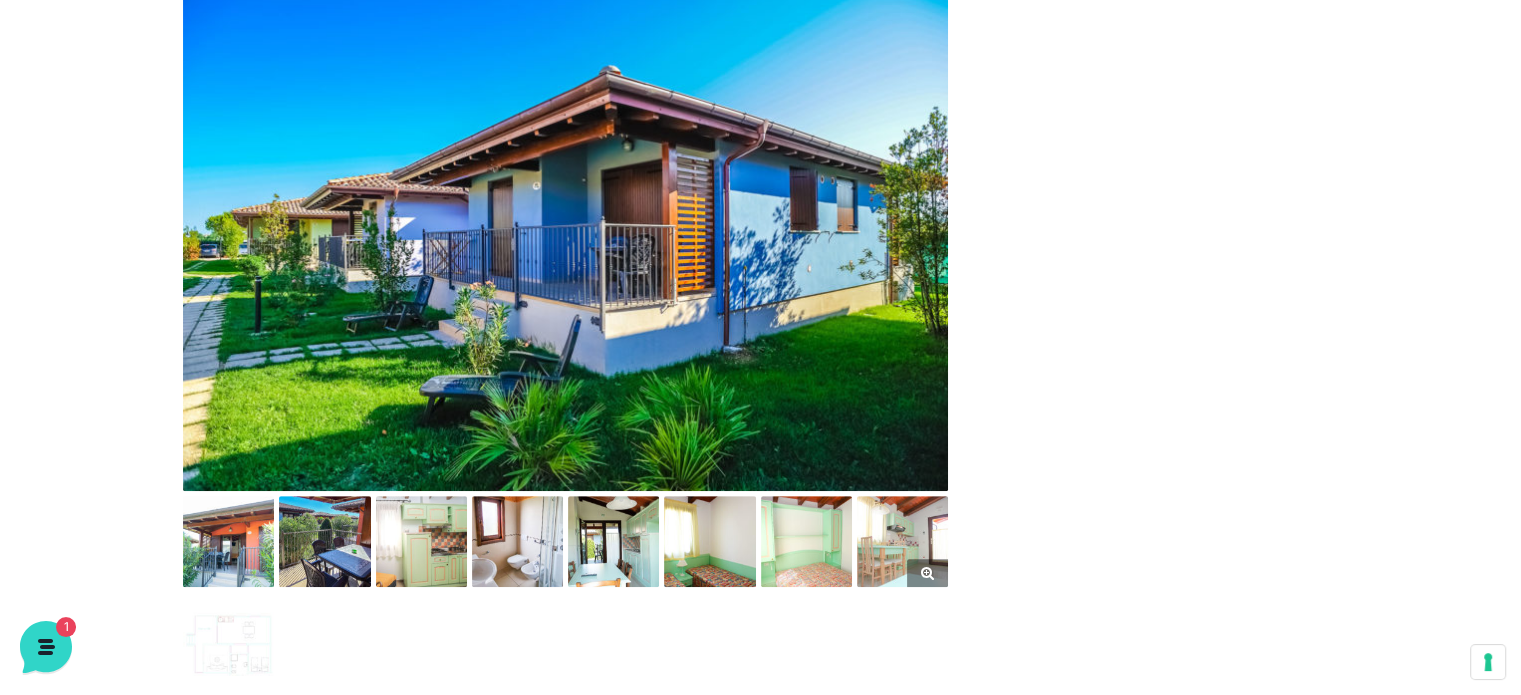 click at bounding box center (902, 541) 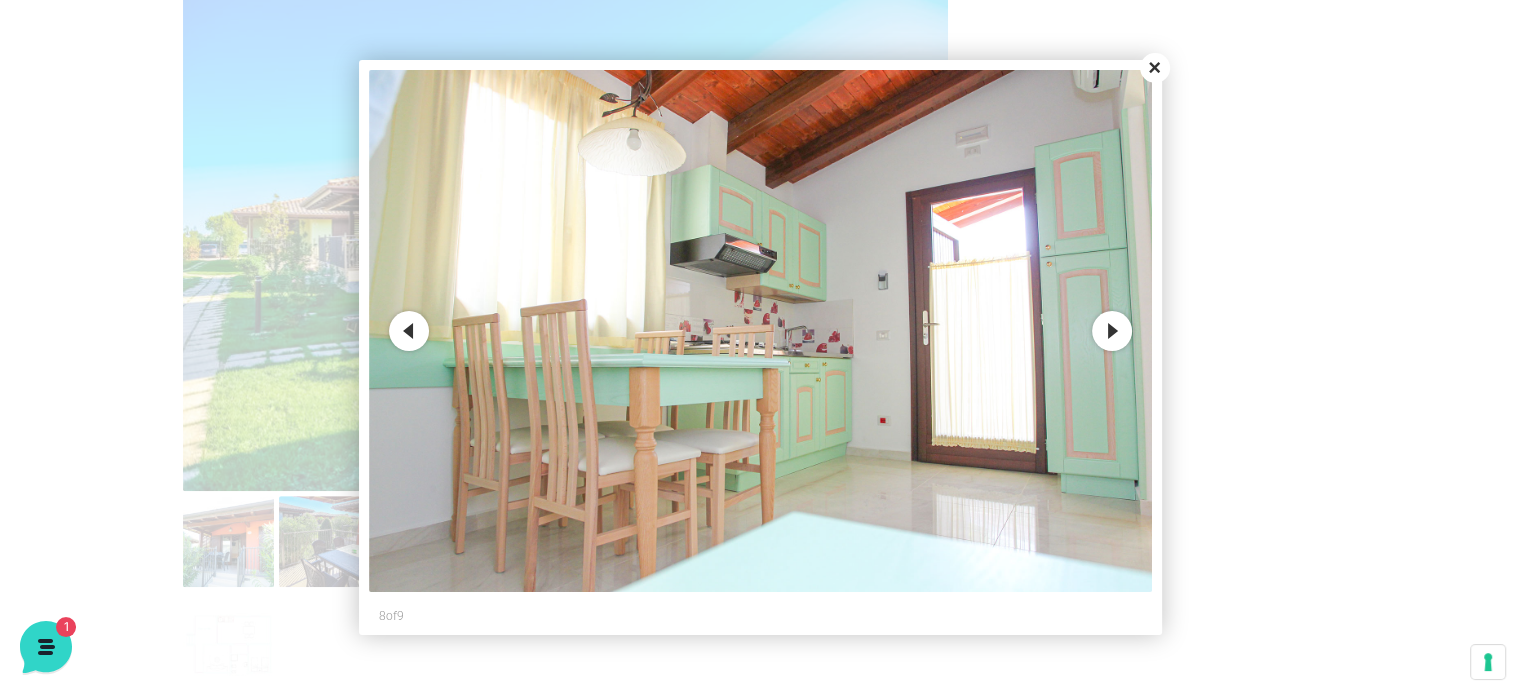 click on "Next" at bounding box center (1112, 331) 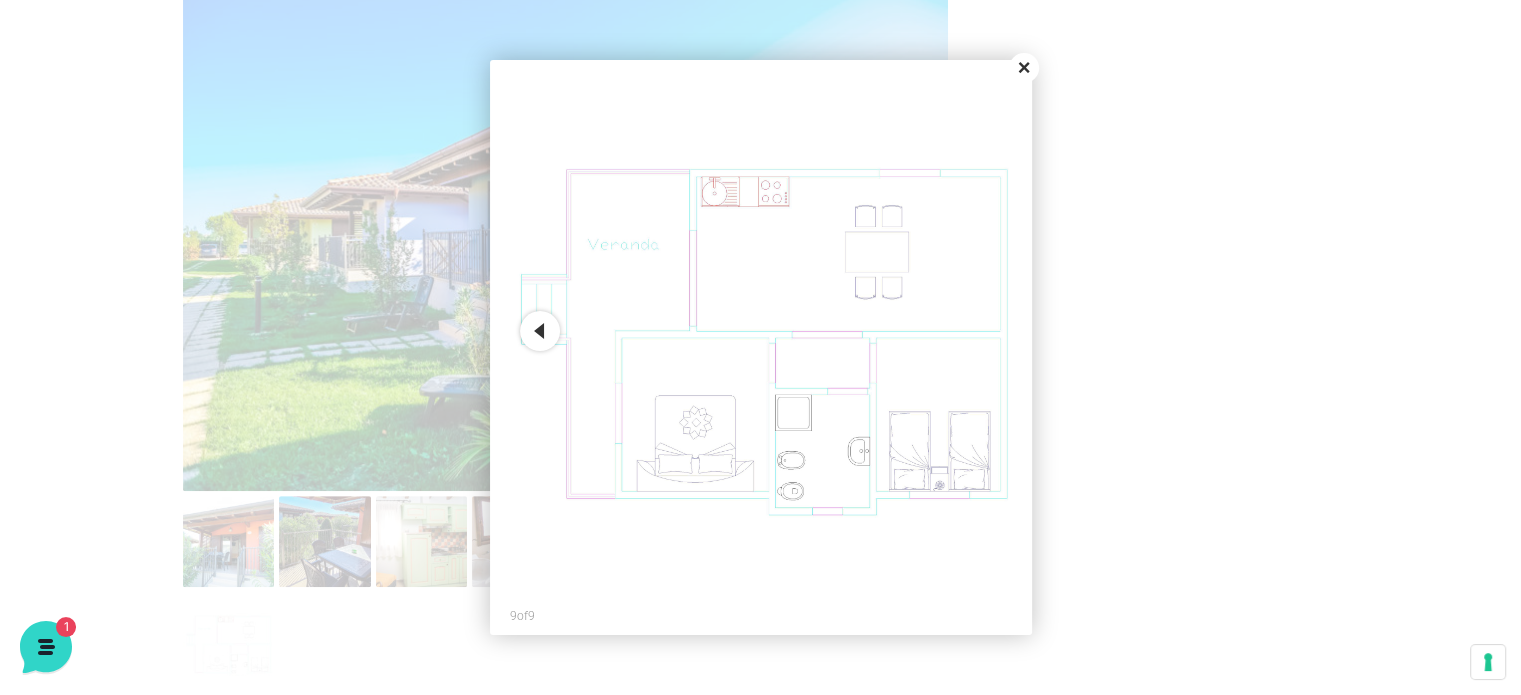 click on "Close" at bounding box center [1024, 68] 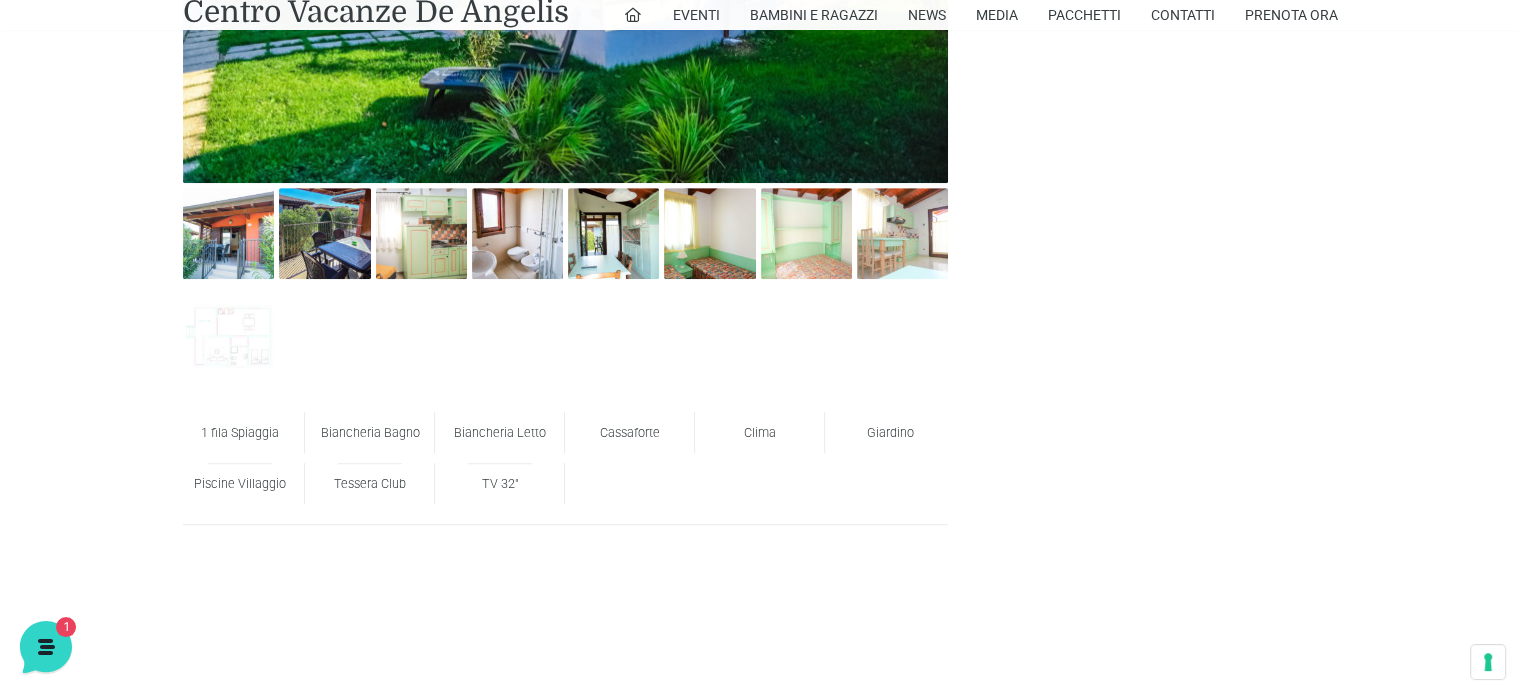 scroll, scrollTop: 1059, scrollLeft: 0, axis: vertical 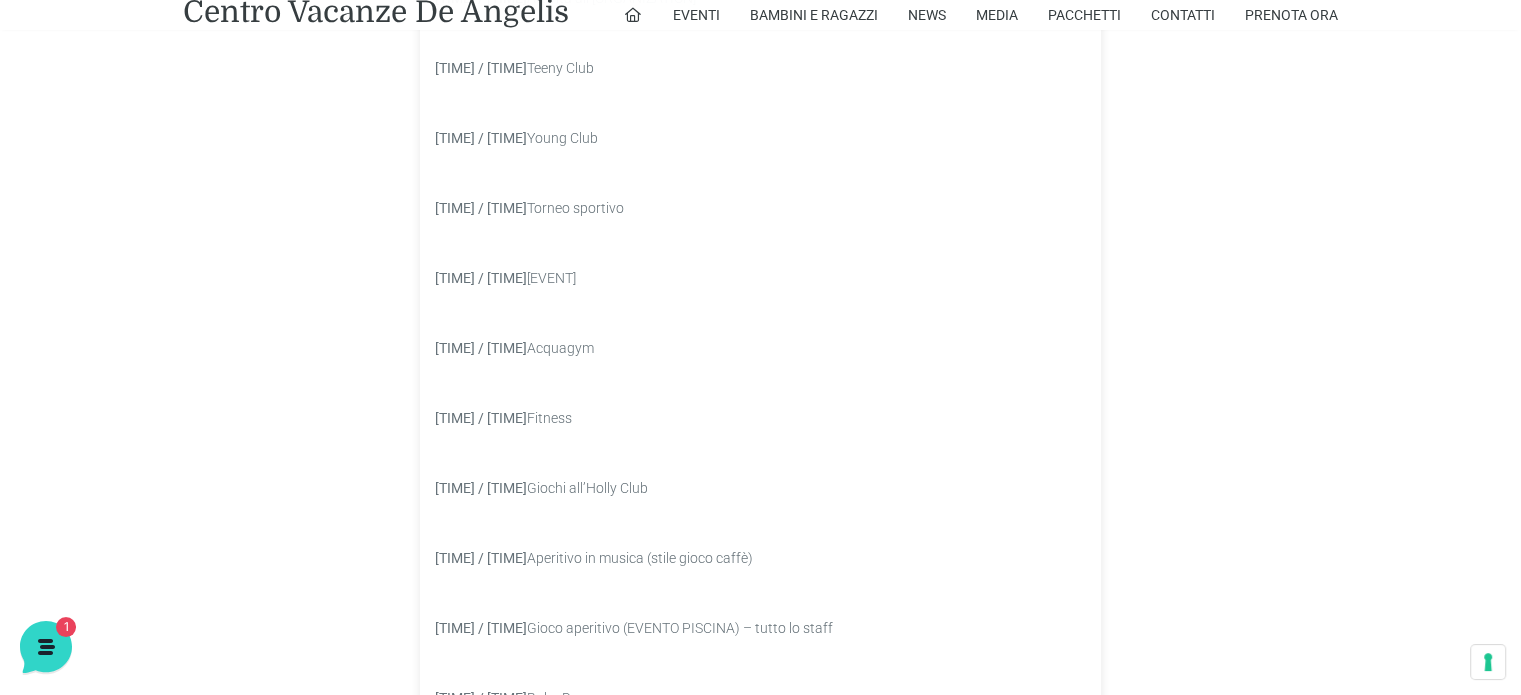 drag, startPoint x: 807, startPoint y: 487, endPoint x: 666, endPoint y: 351, distance: 195.90048 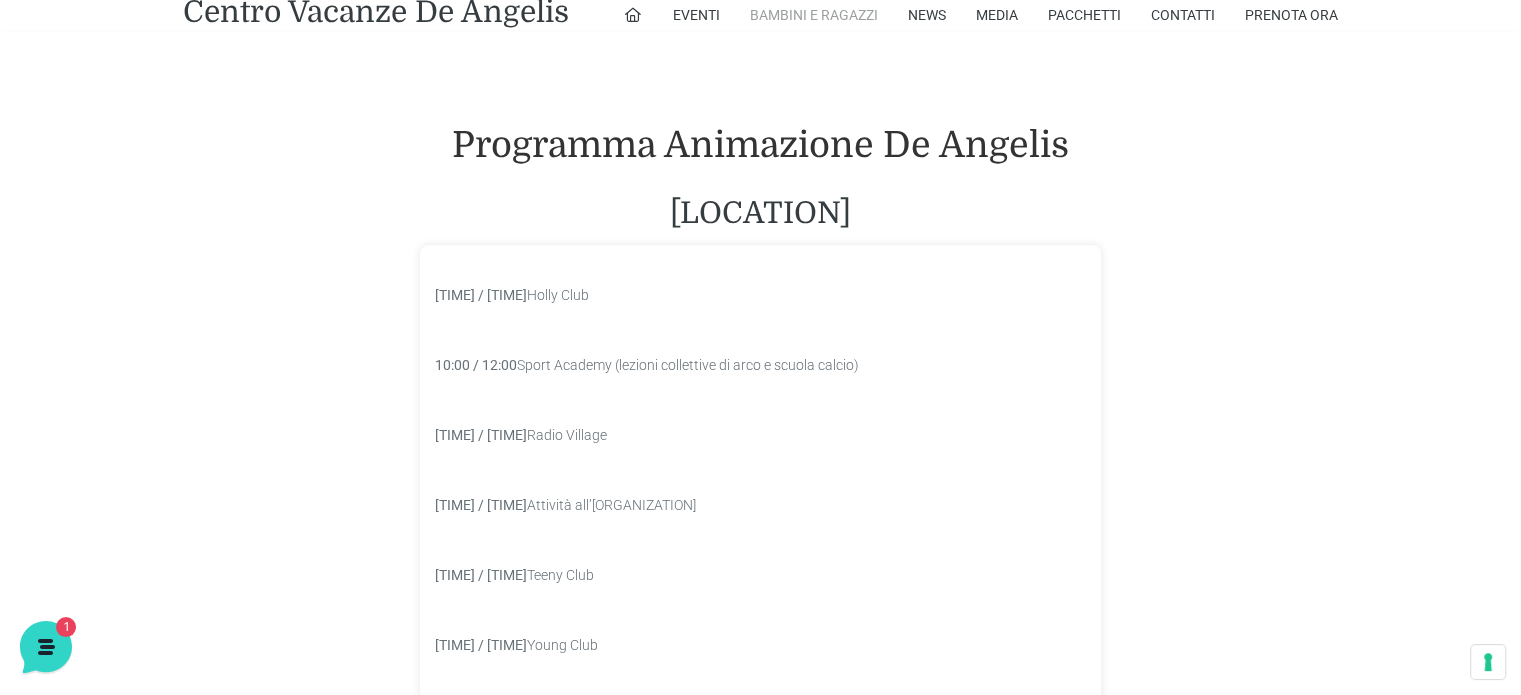 scroll, scrollTop: 2274, scrollLeft: 0, axis: vertical 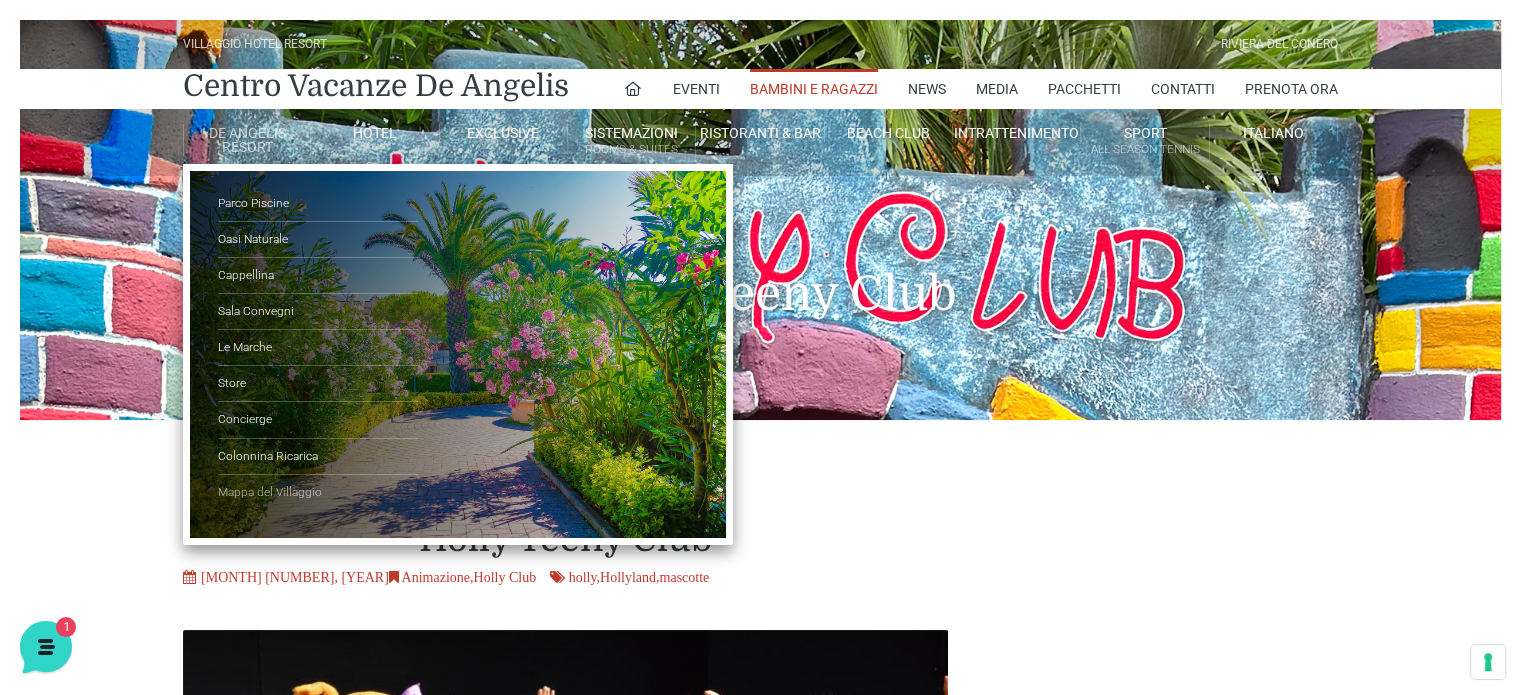 click on "Mappa del Villaggio" at bounding box center [318, 492] 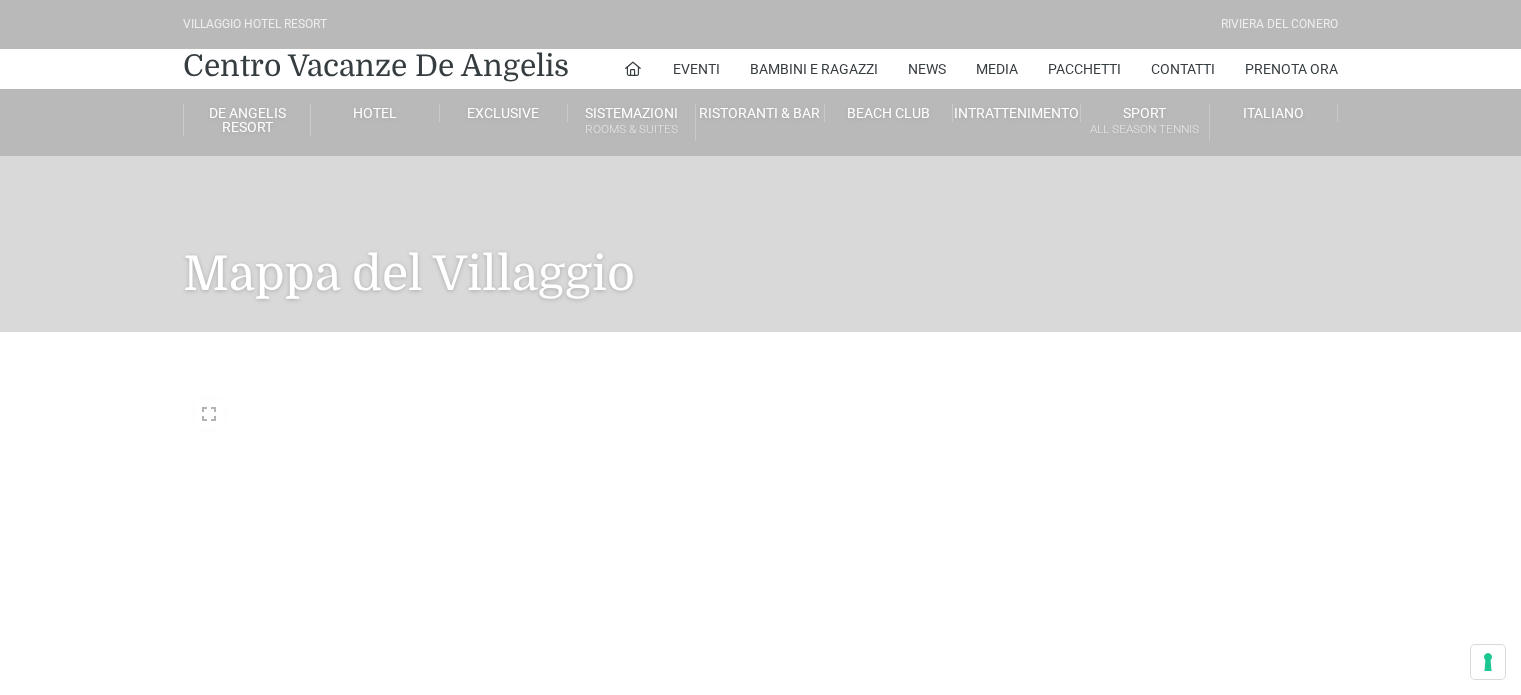 scroll, scrollTop: 0, scrollLeft: 0, axis: both 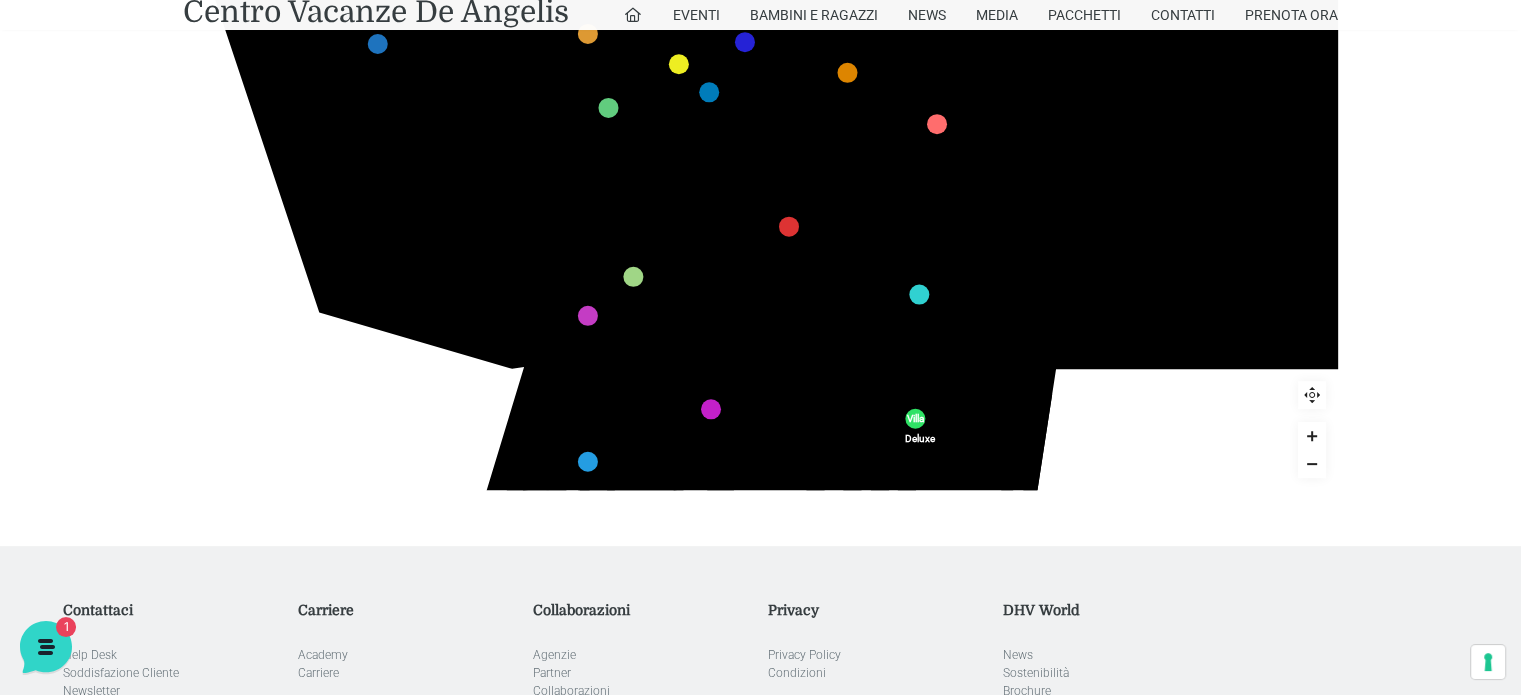 click 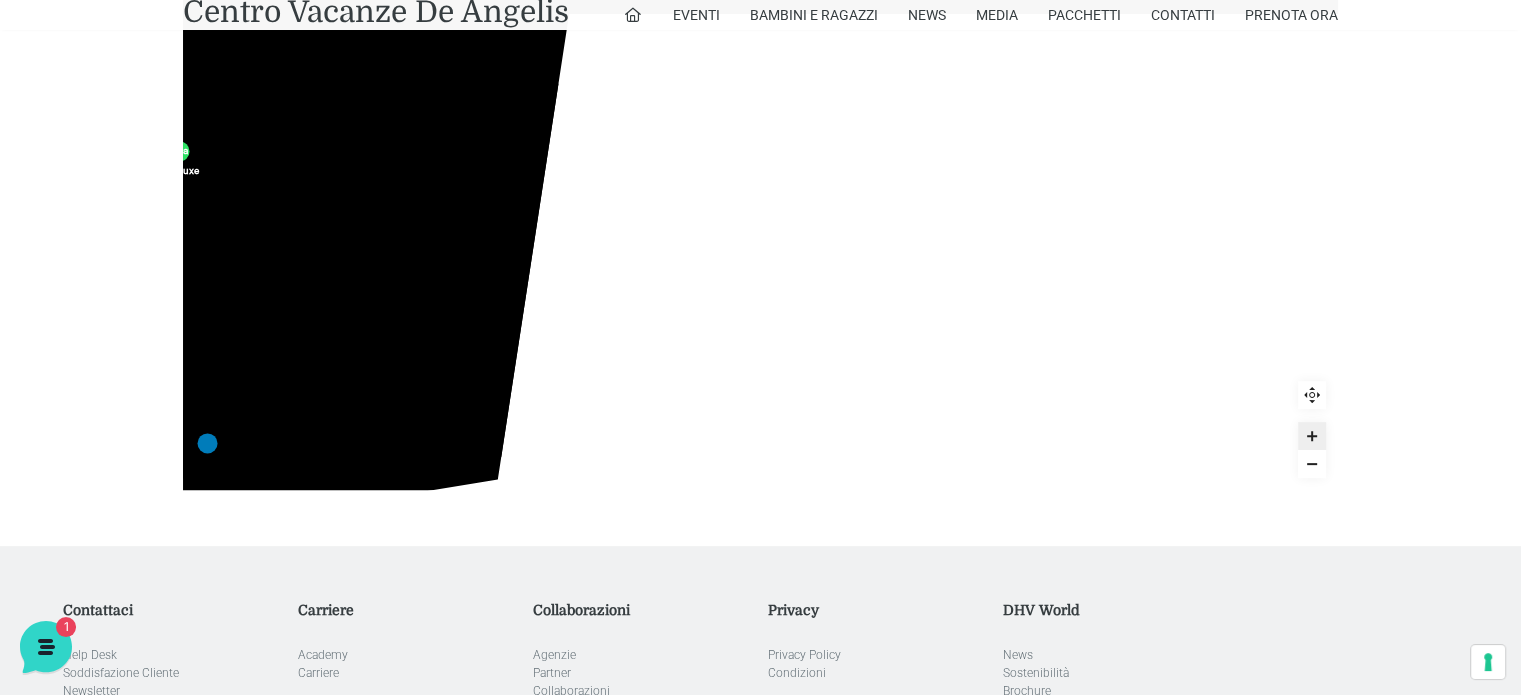 click 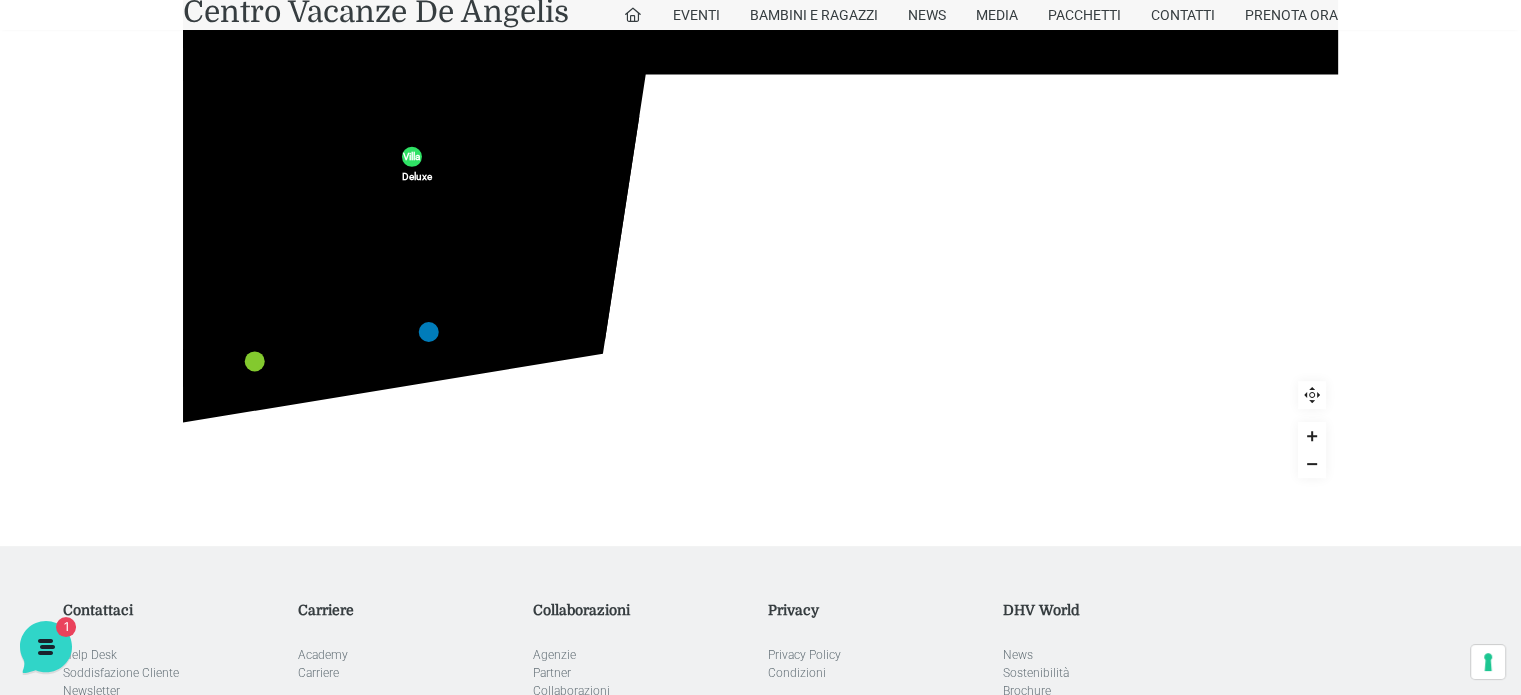 click 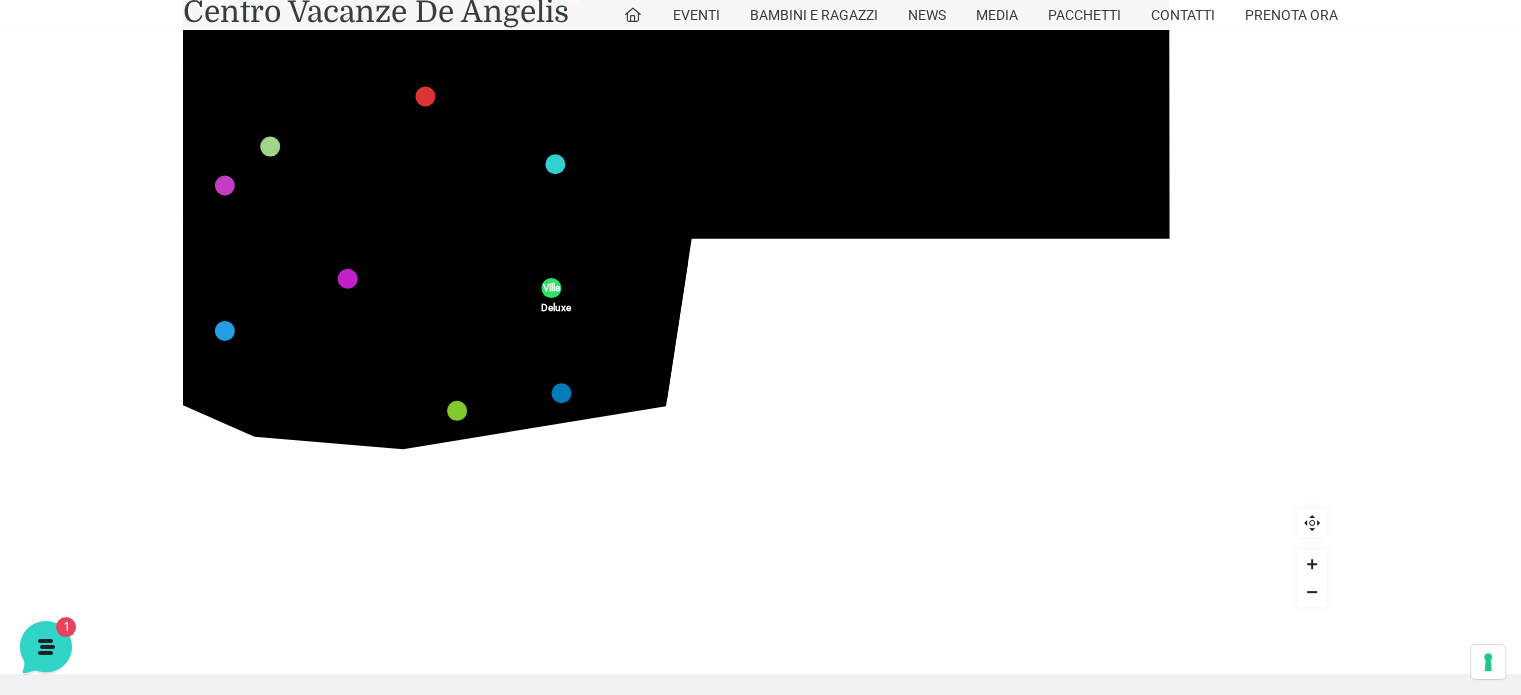 scroll, scrollTop: 419, scrollLeft: 0, axis: vertical 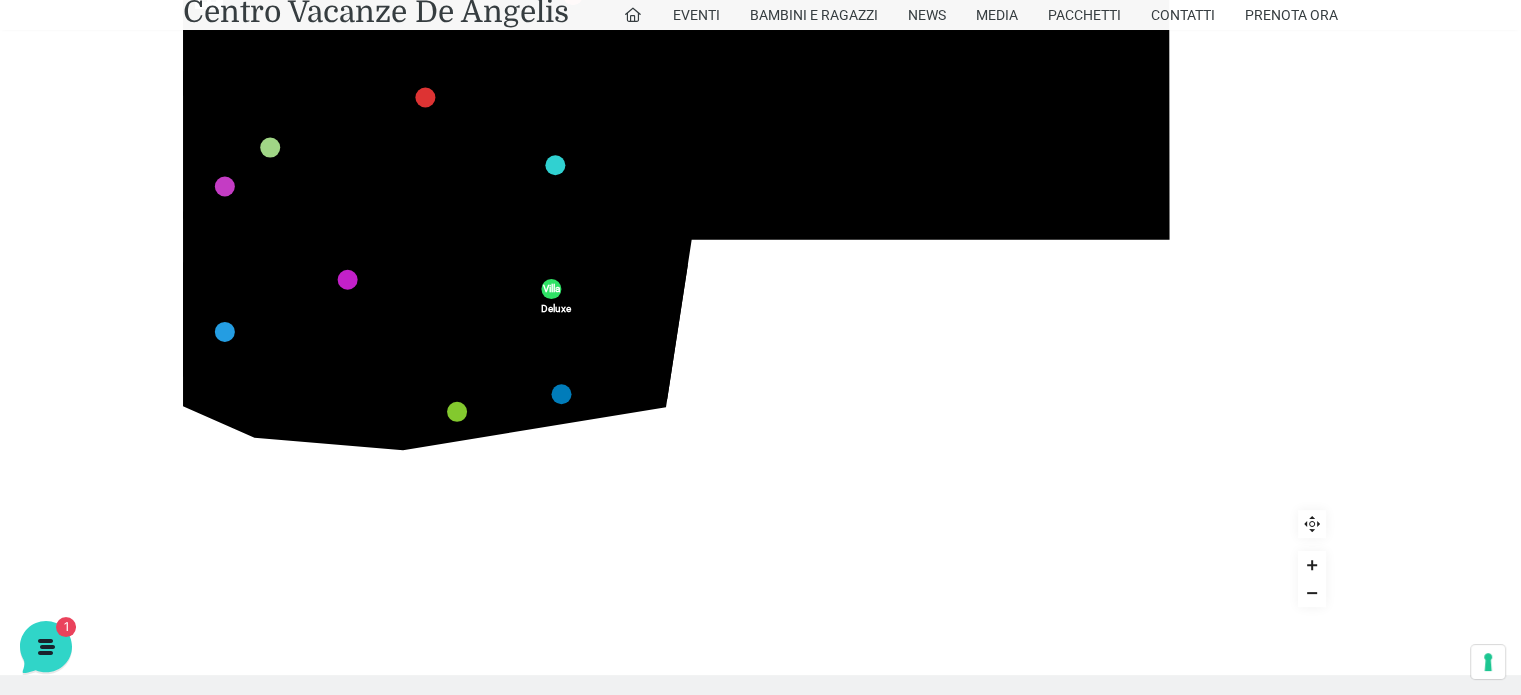 click at bounding box center [1312, 593] 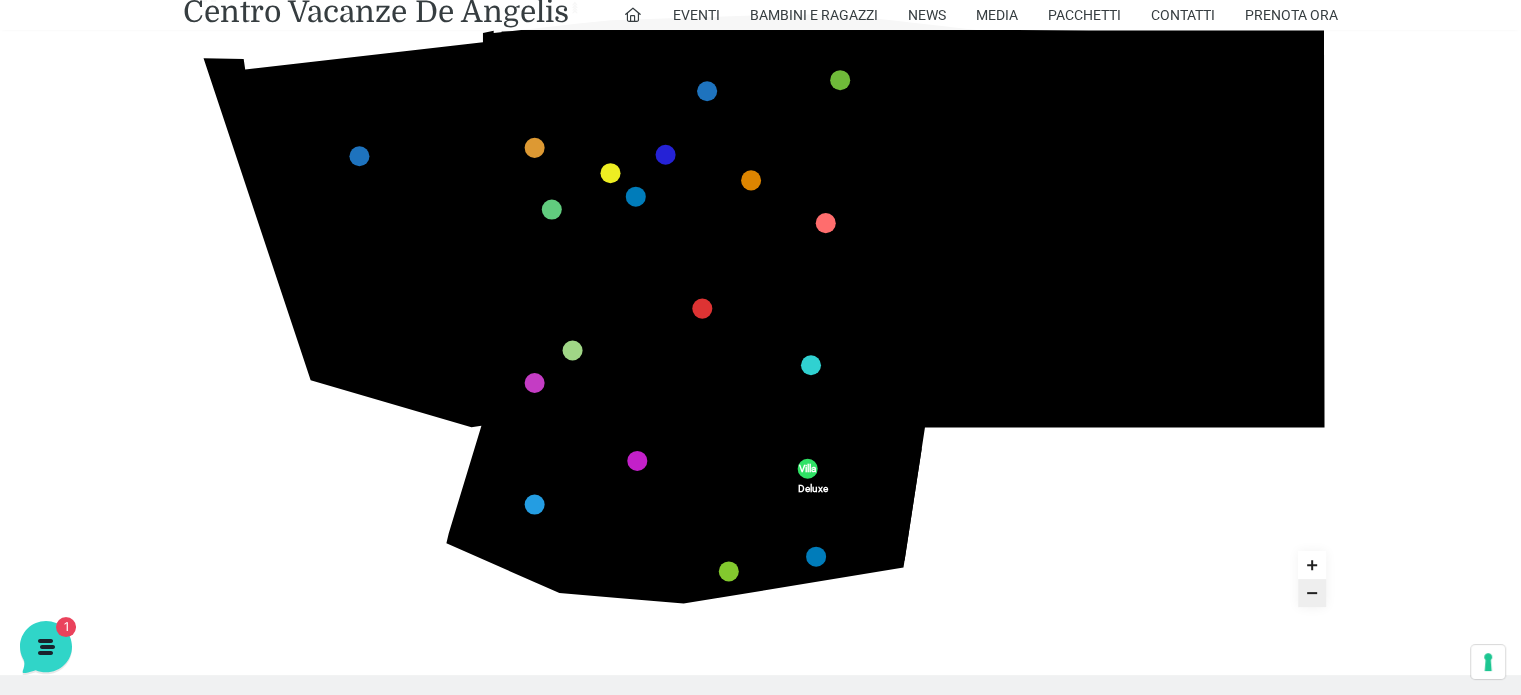 click at bounding box center [1312, 565] 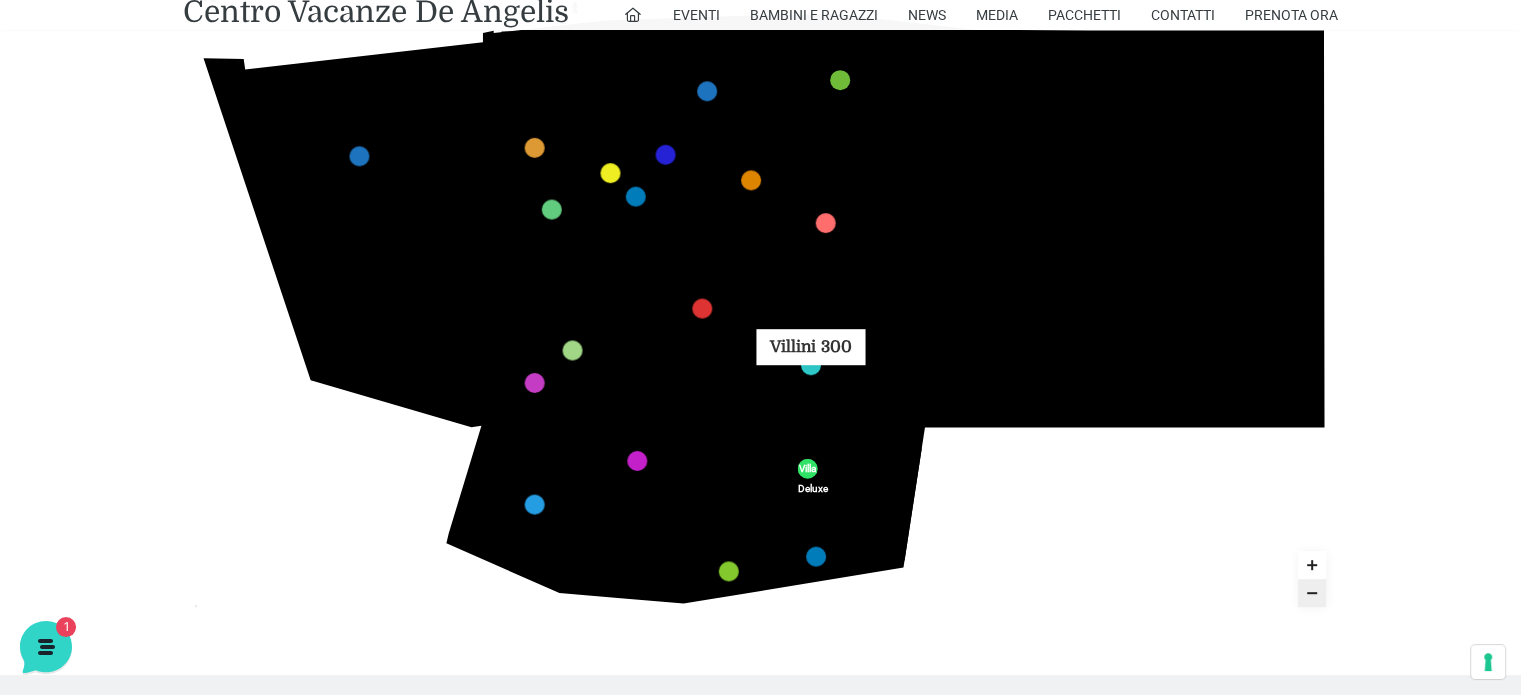 click at bounding box center [811, 365] 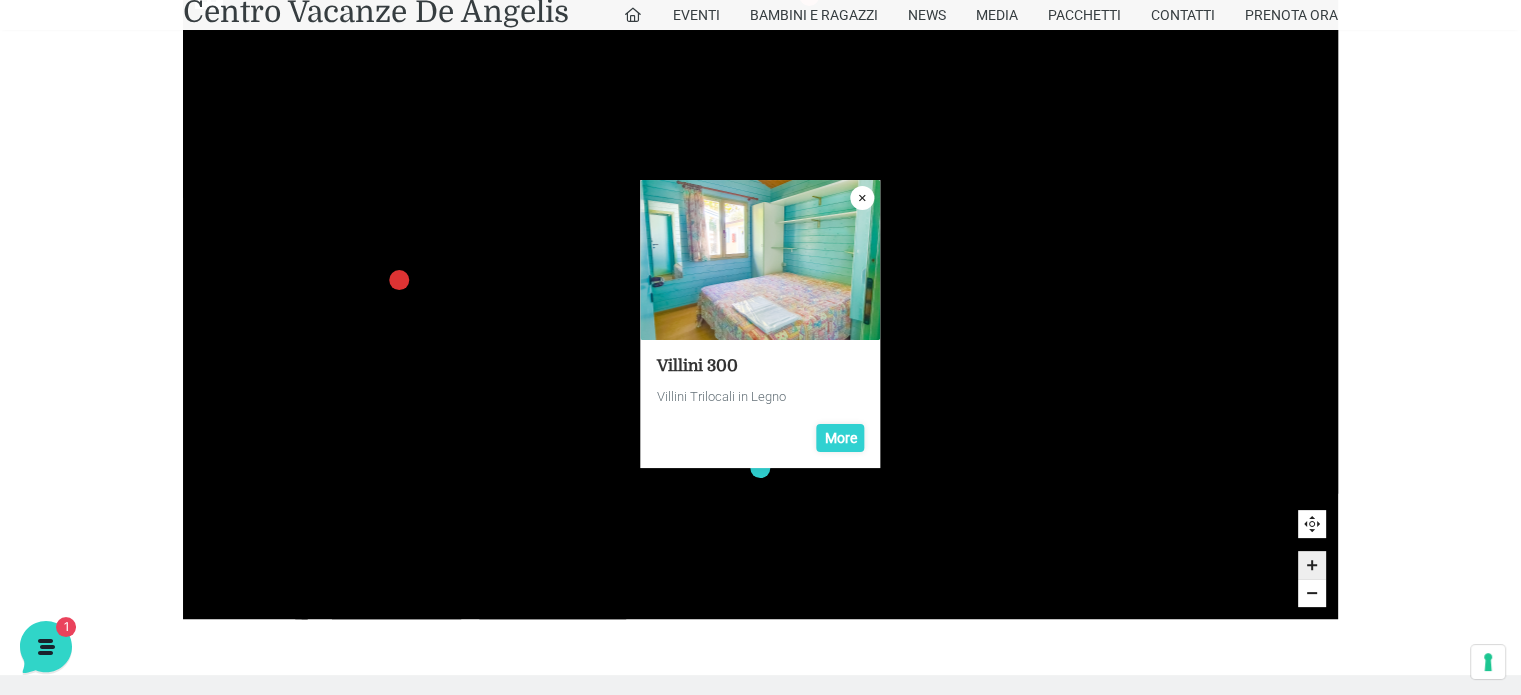 click 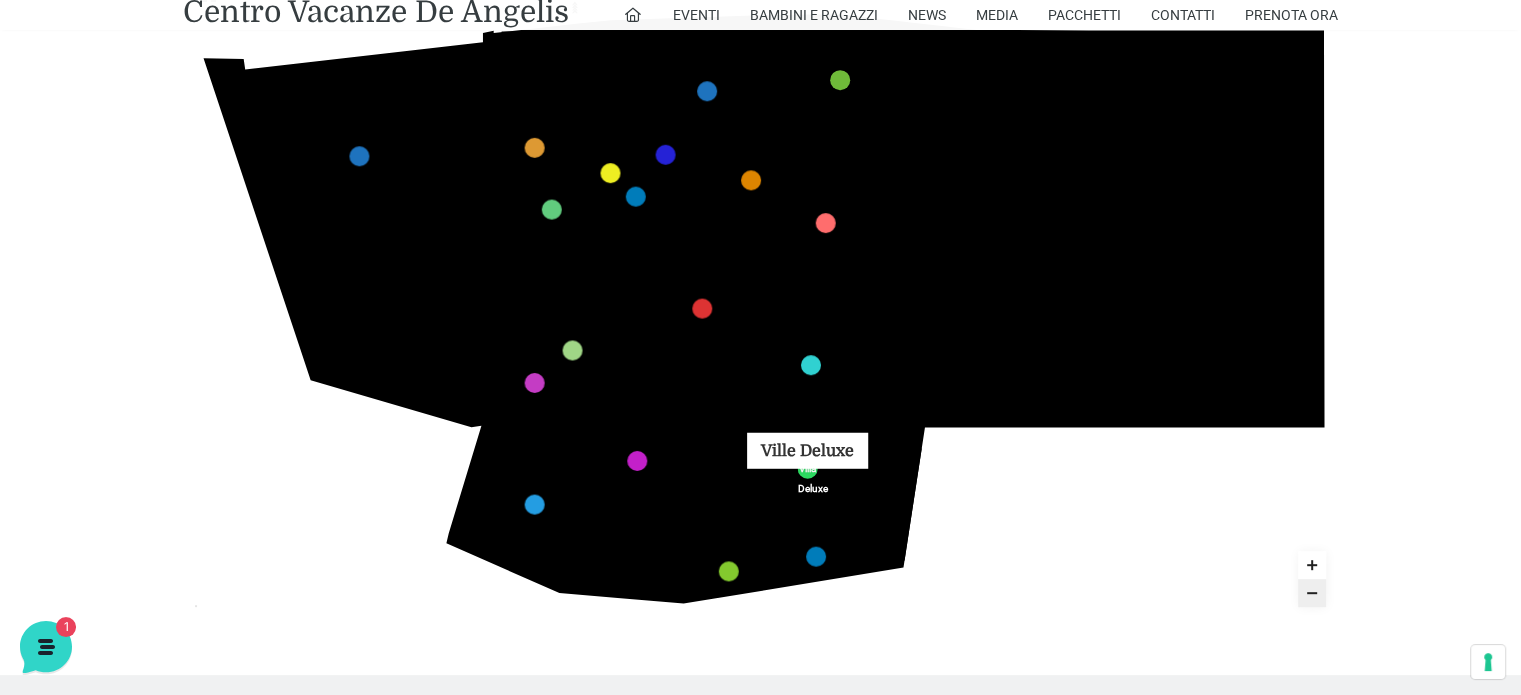click on "Villa Deluxe" at bounding box center (807, 468) 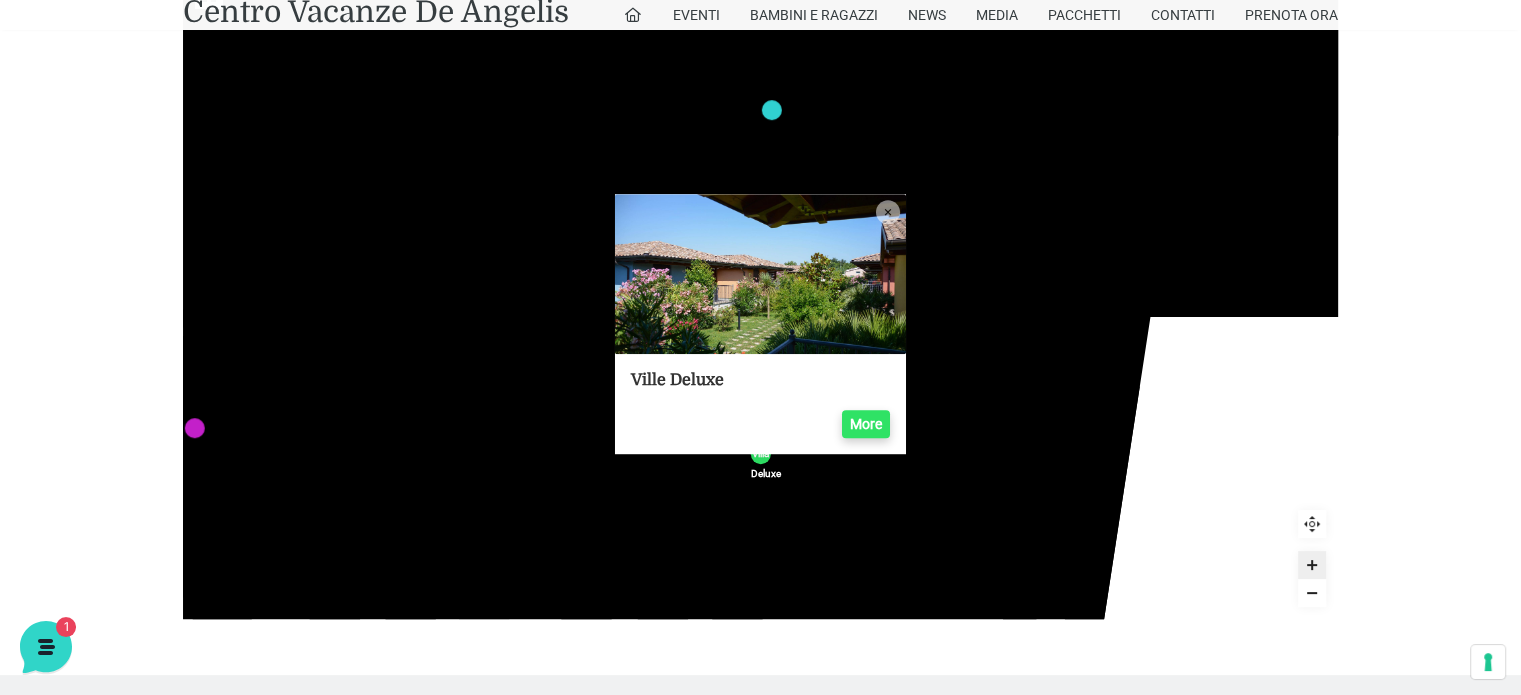 click on "More" at bounding box center (866, 424) 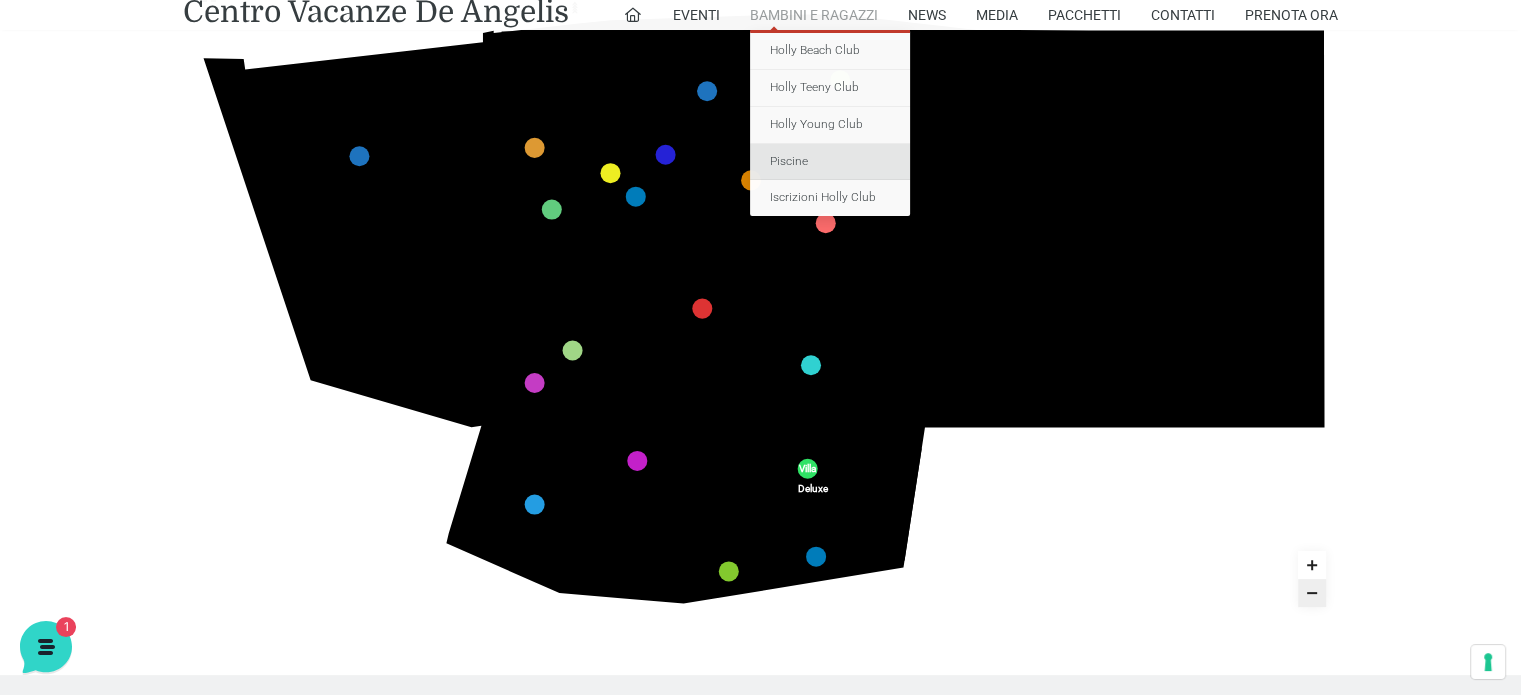 click on "Piscine" at bounding box center (830, 162) 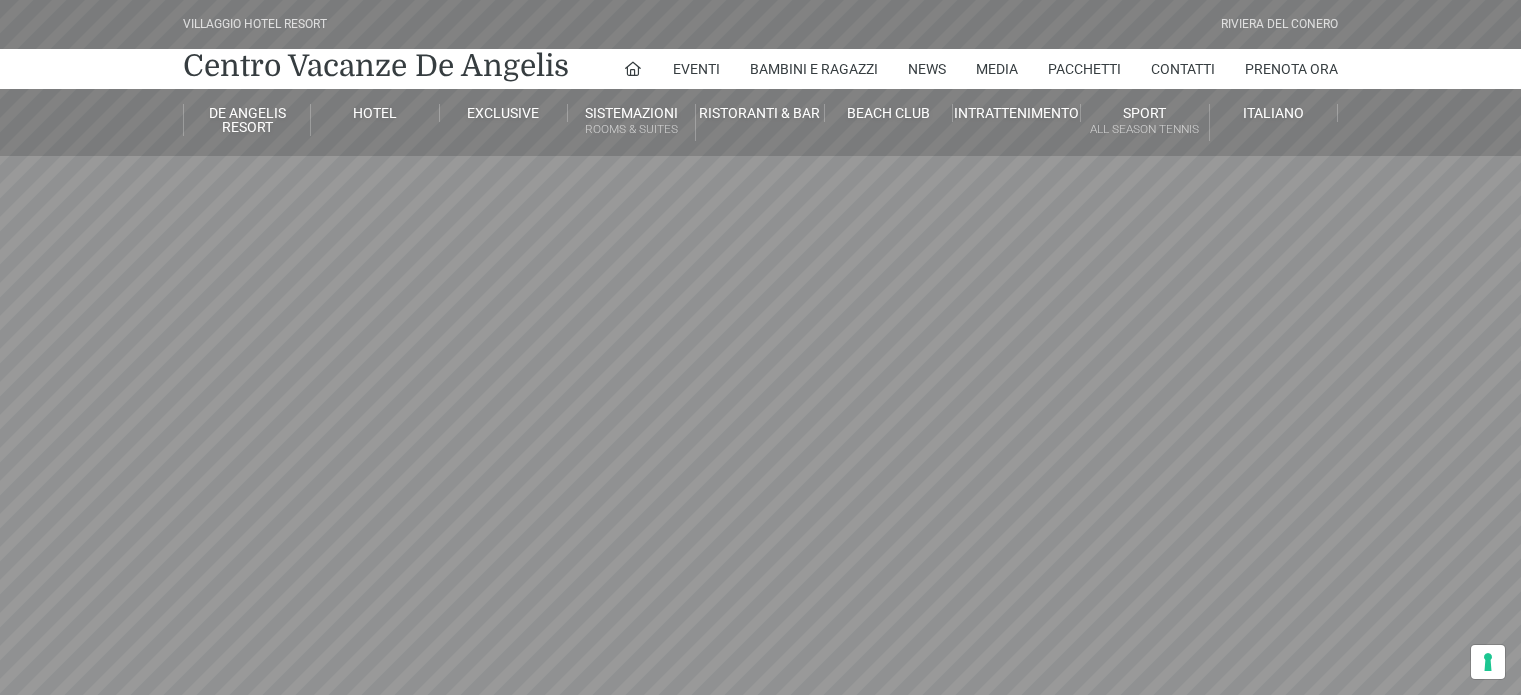scroll, scrollTop: 0, scrollLeft: 0, axis: both 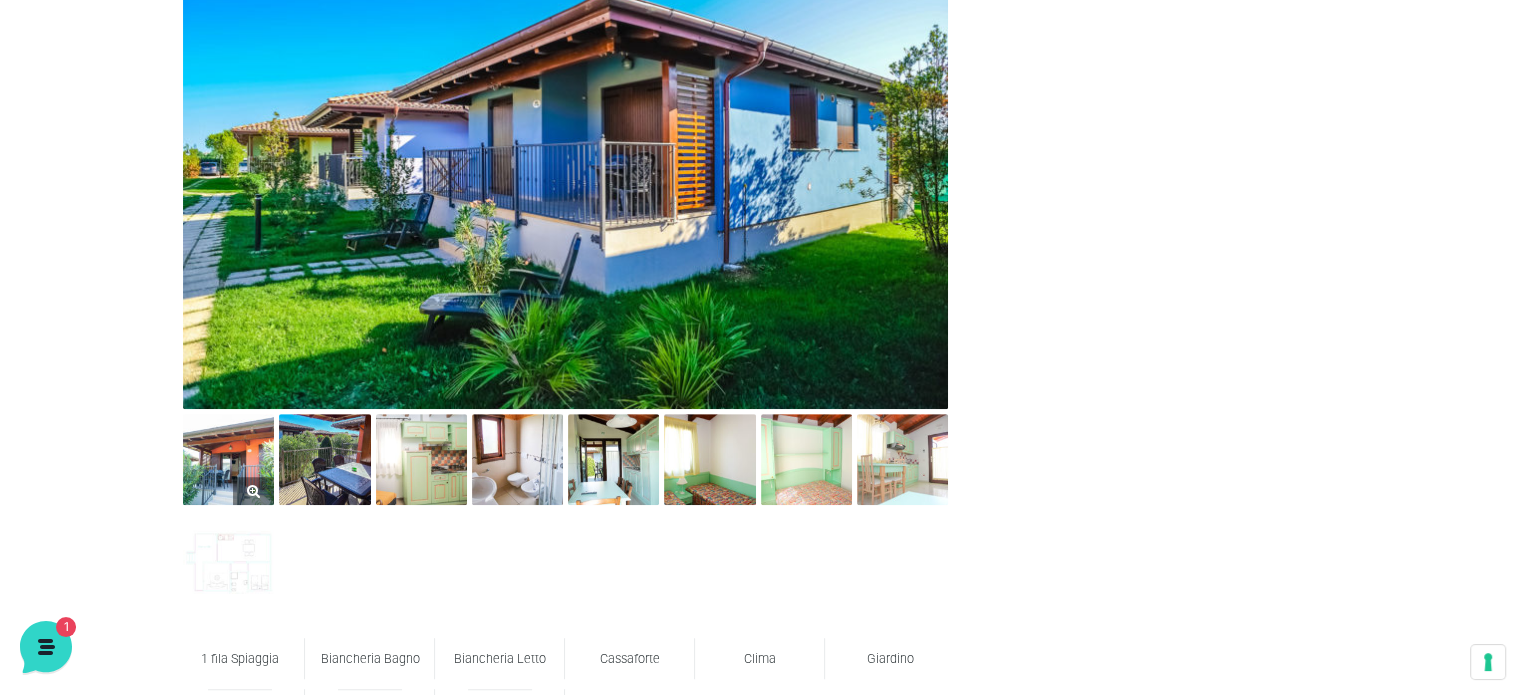 click at bounding box center (228, 459) 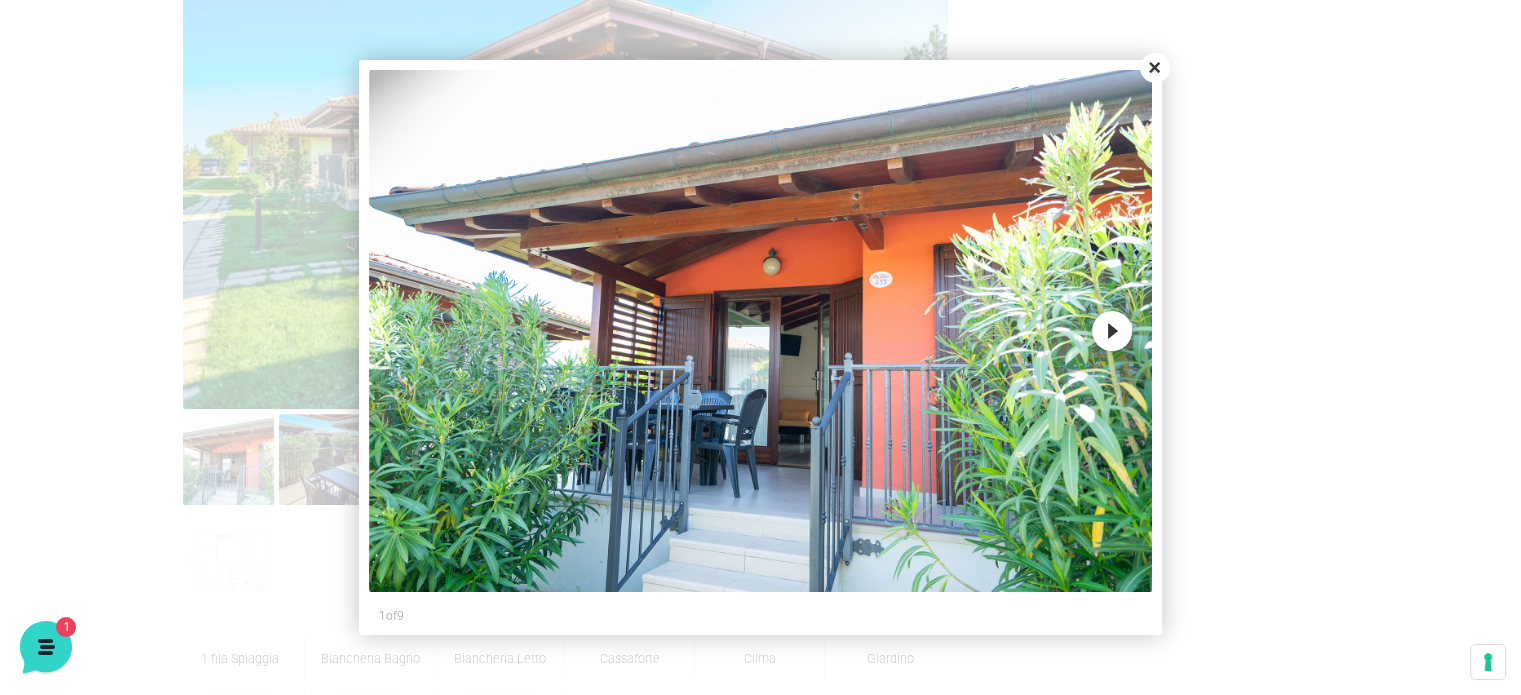 click on "Next" at bounding box center [1112, 331] 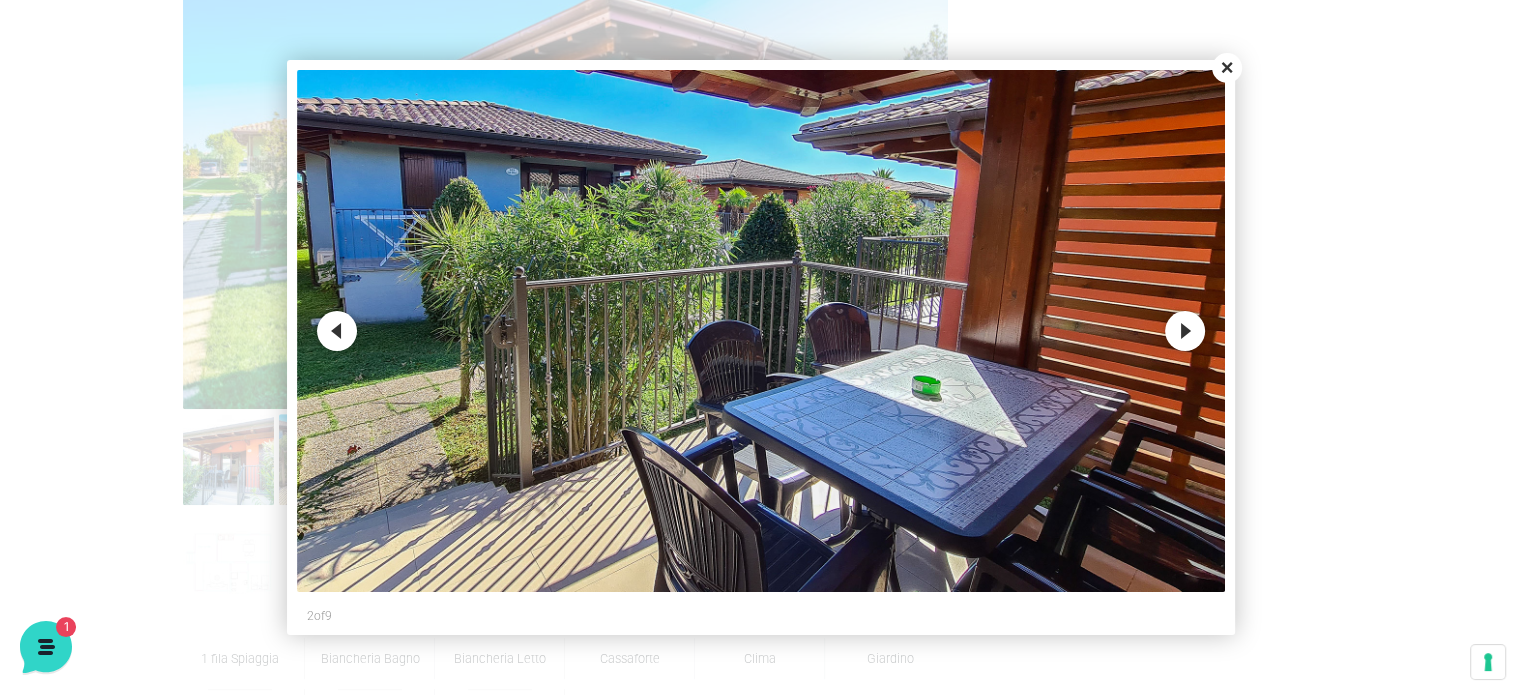 click on "Next" at bounding box center [1185, 331] 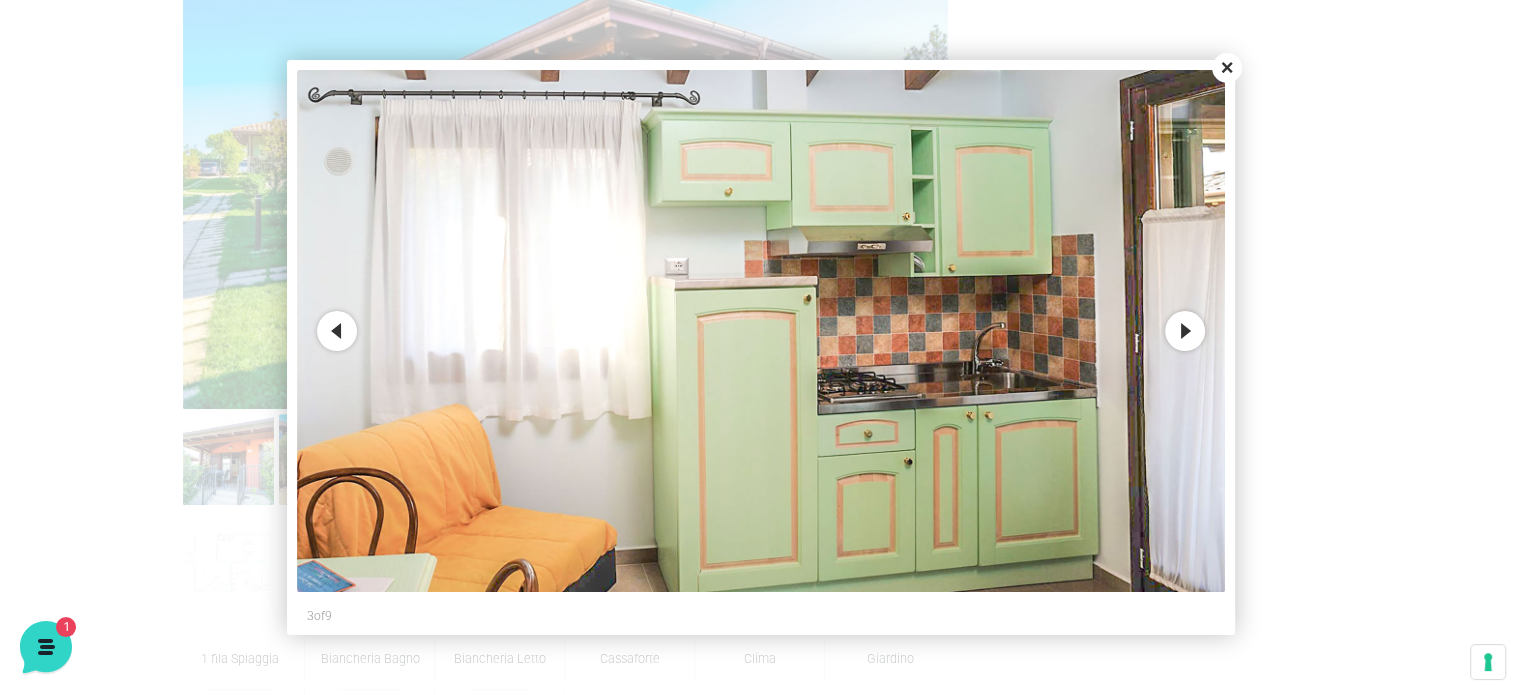 click on "Next" at bounding box center (1185, 331) 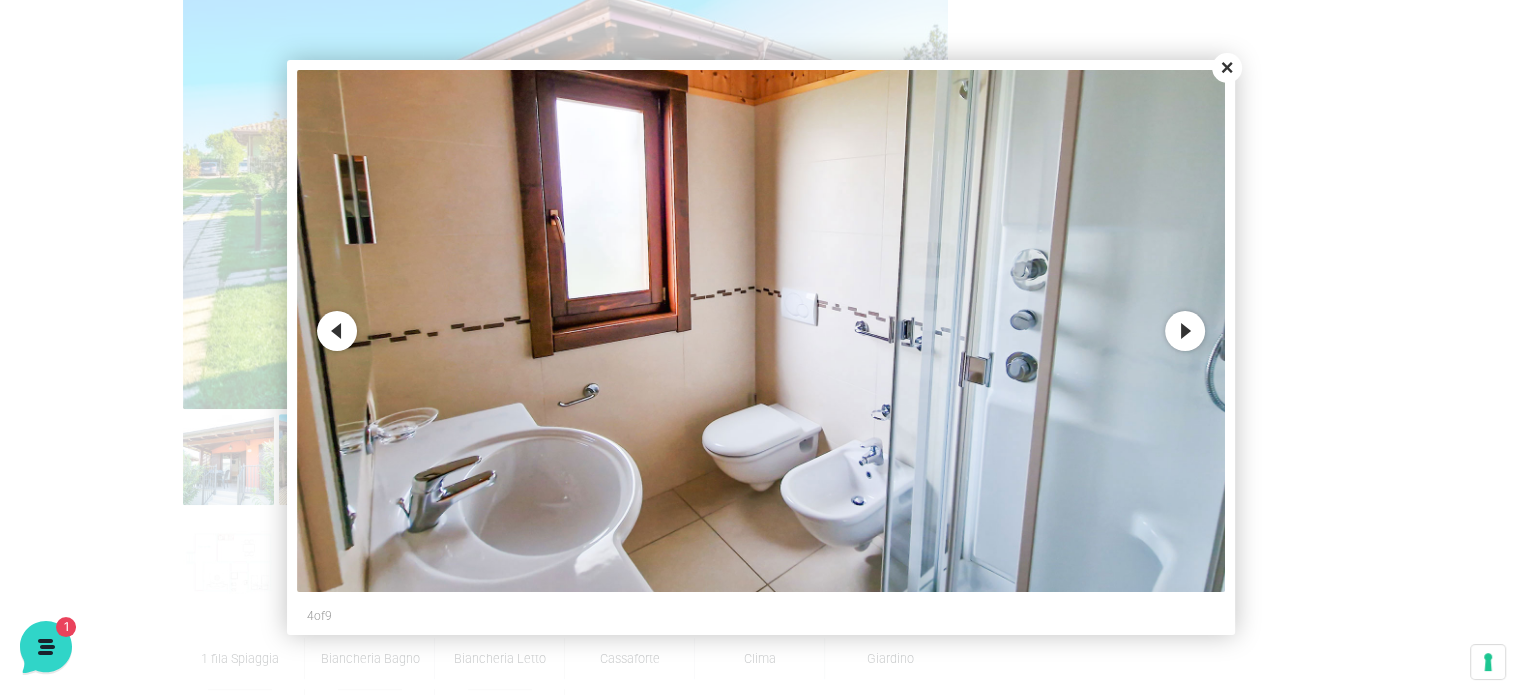 click on "Next" at bounding box center [1185, 331] 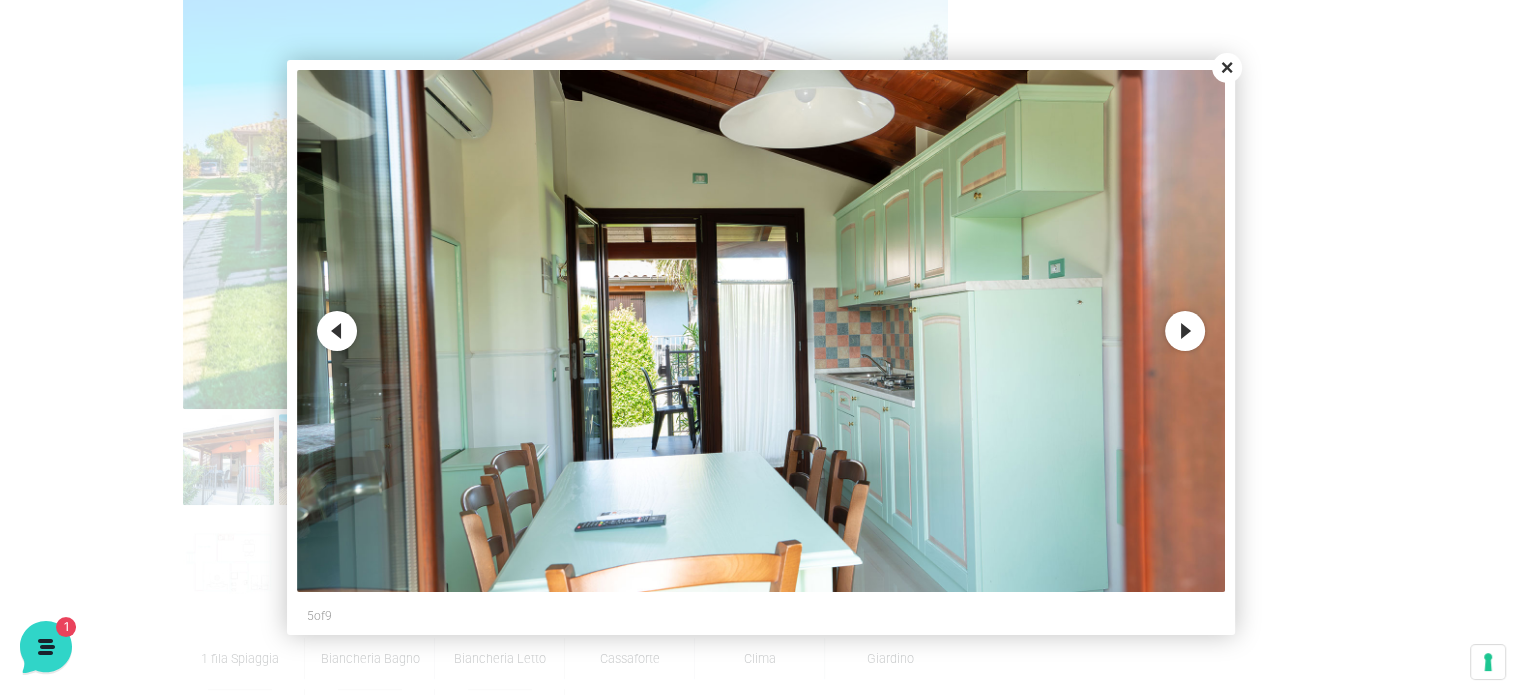 click on "Next" at bounding box center [1185, 331] 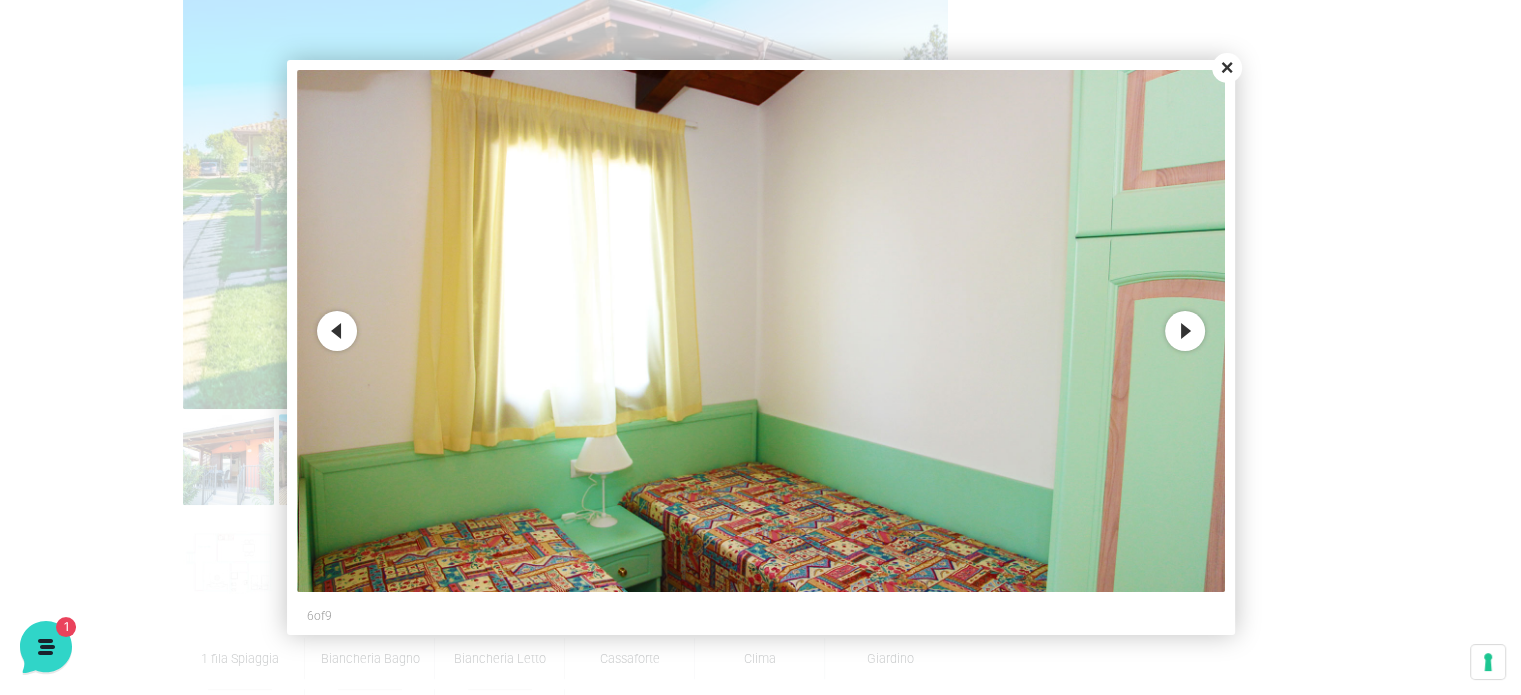 click on "Next" at bounding box center (1185, 331) 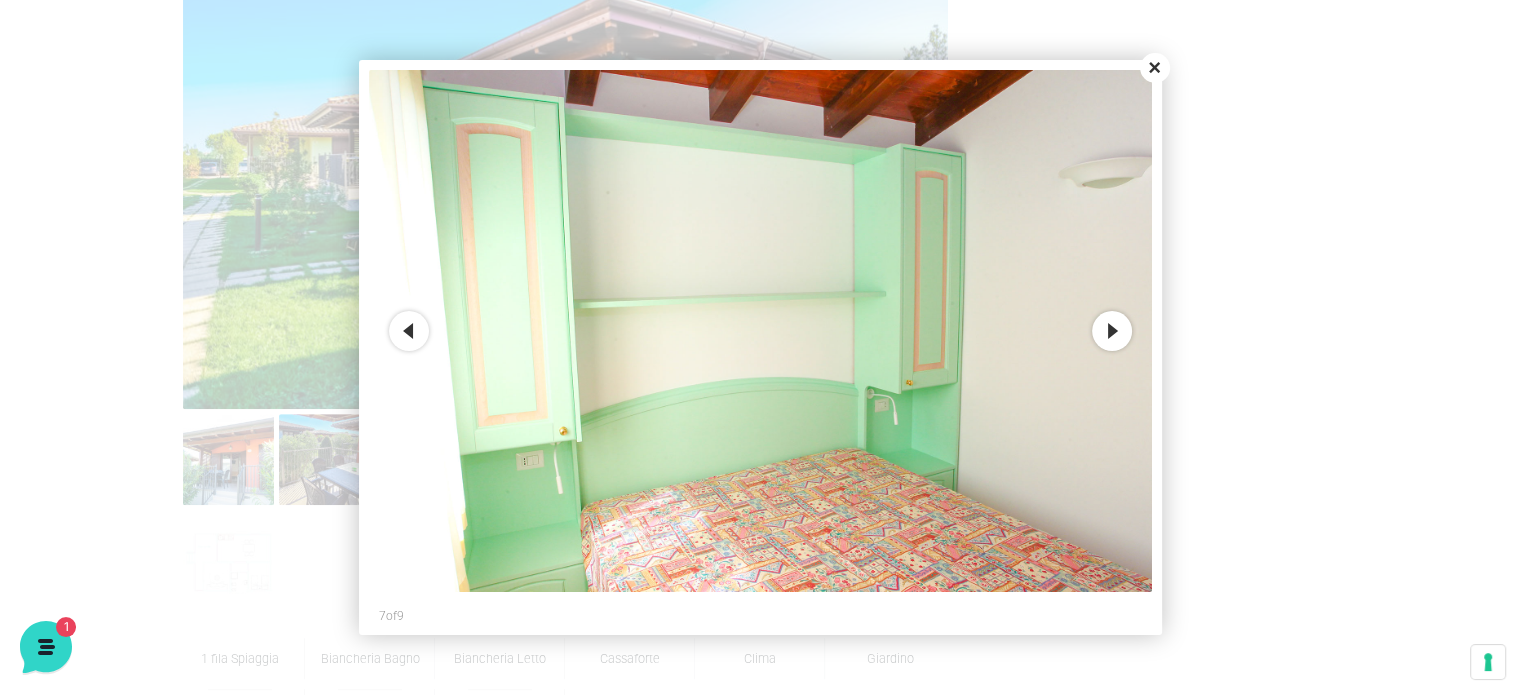 click on "Next" at bounding box center (1112, 331) 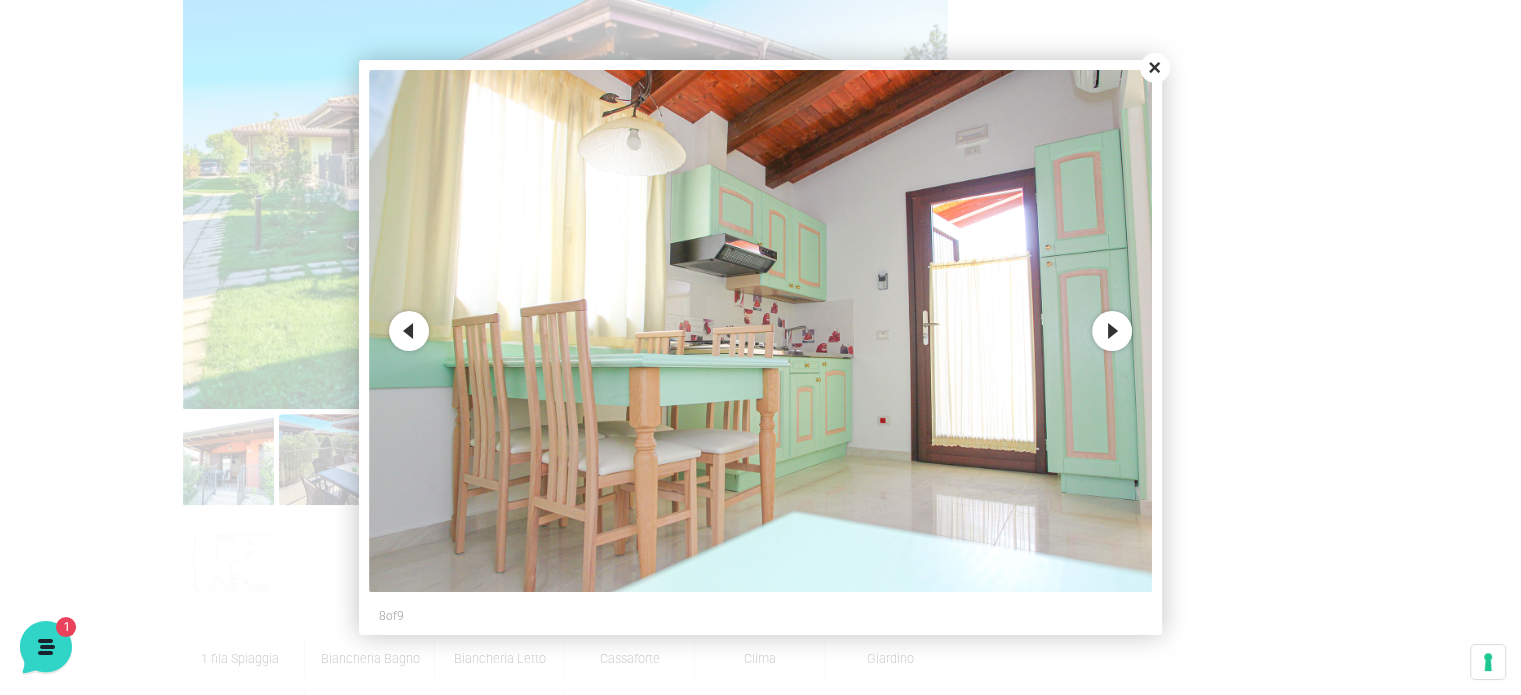 click on "Next" at bounding box center [1112, 331] 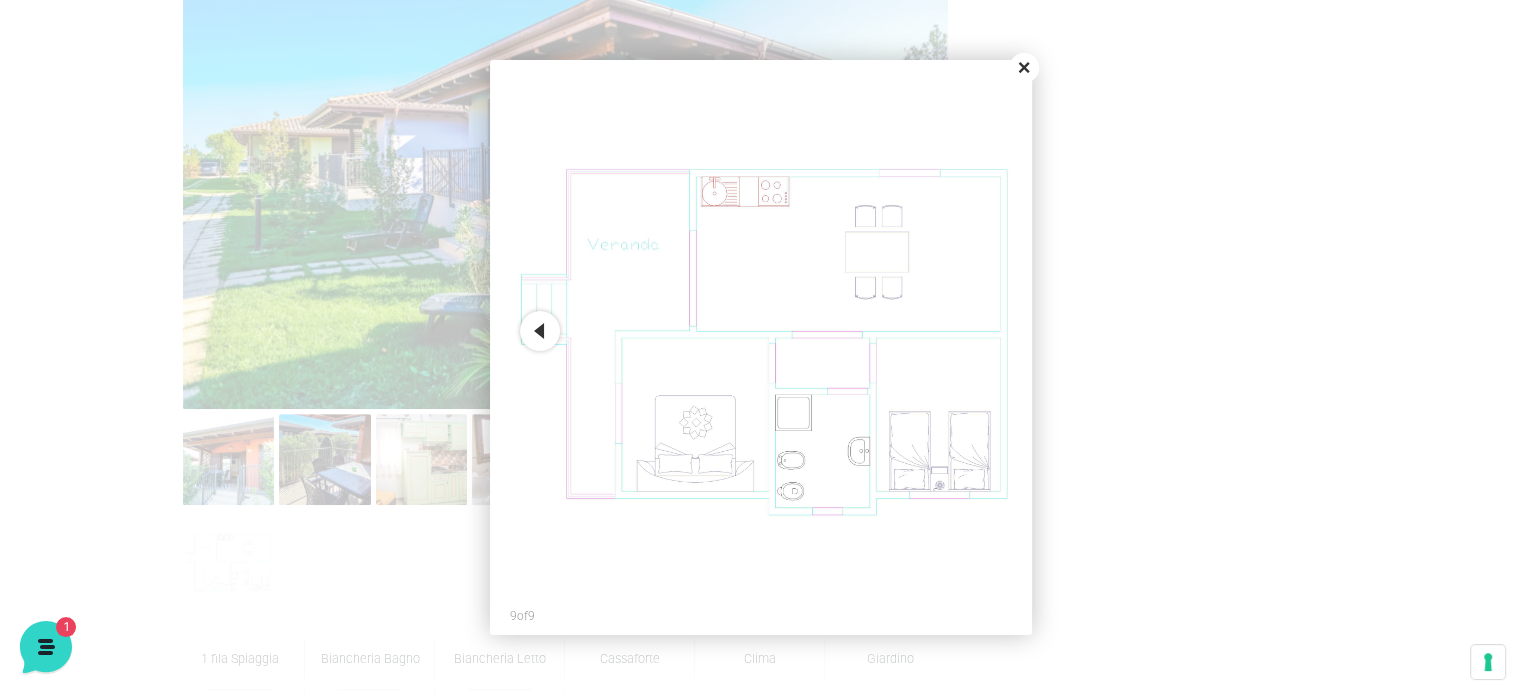 click on "Close" at bounding box center [1024, 68] 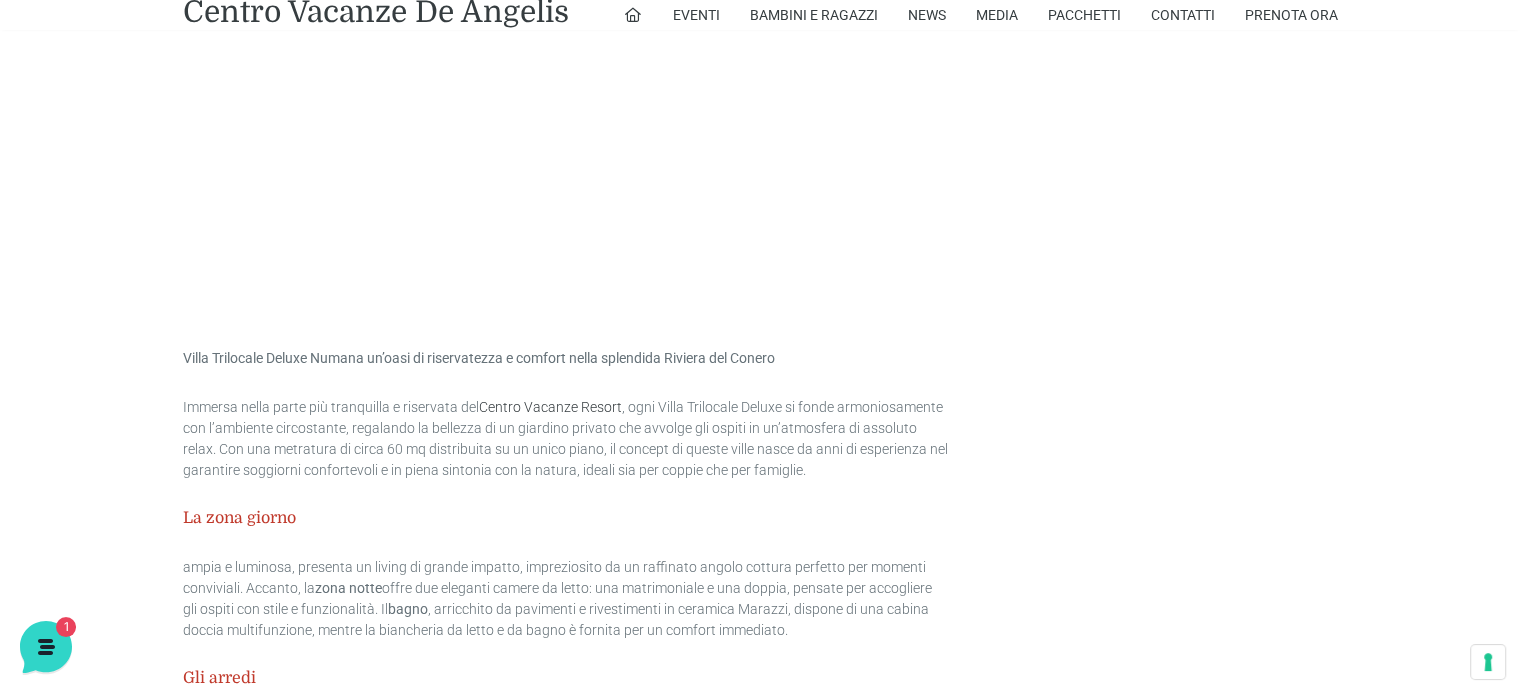 scroll, scrollTop: 1851, scrollLeft: 0, axis: vertical 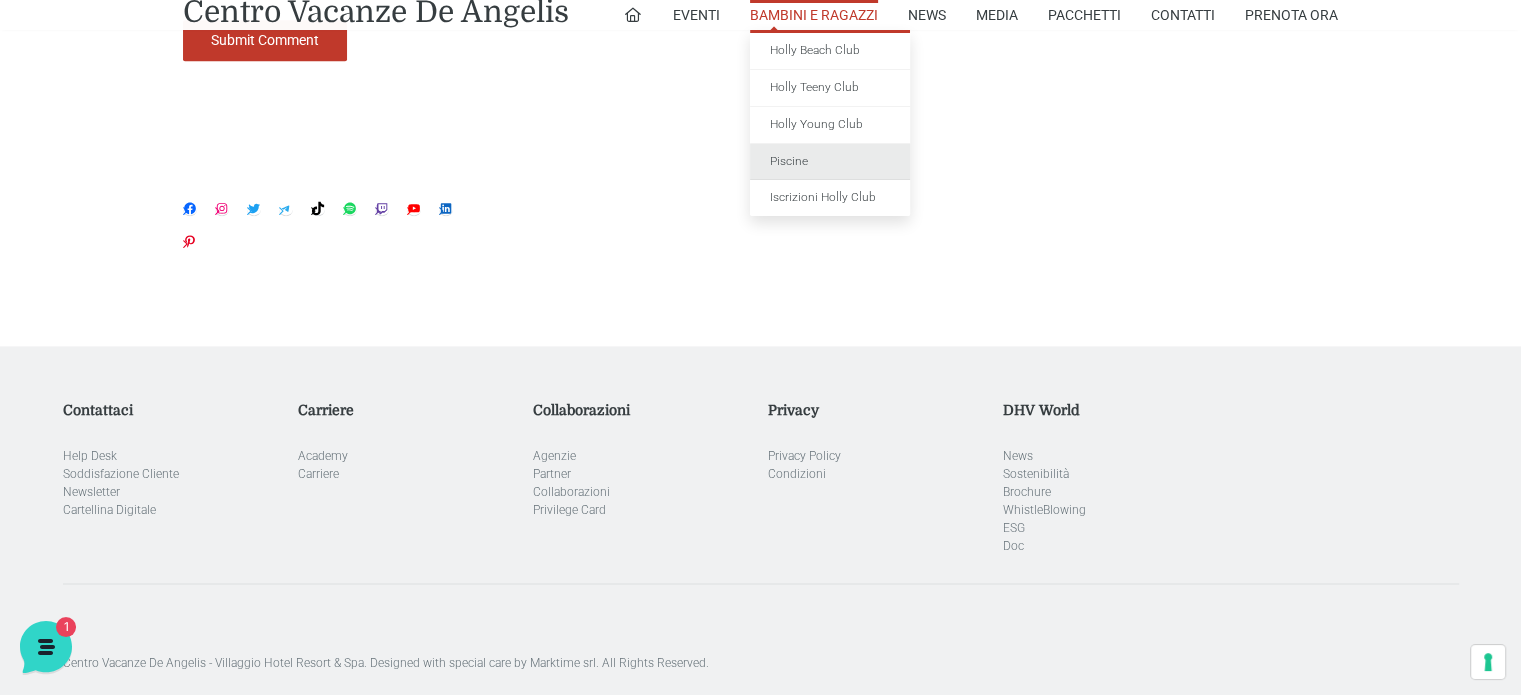 click on "Piscine" at bounding box center (830, 162) 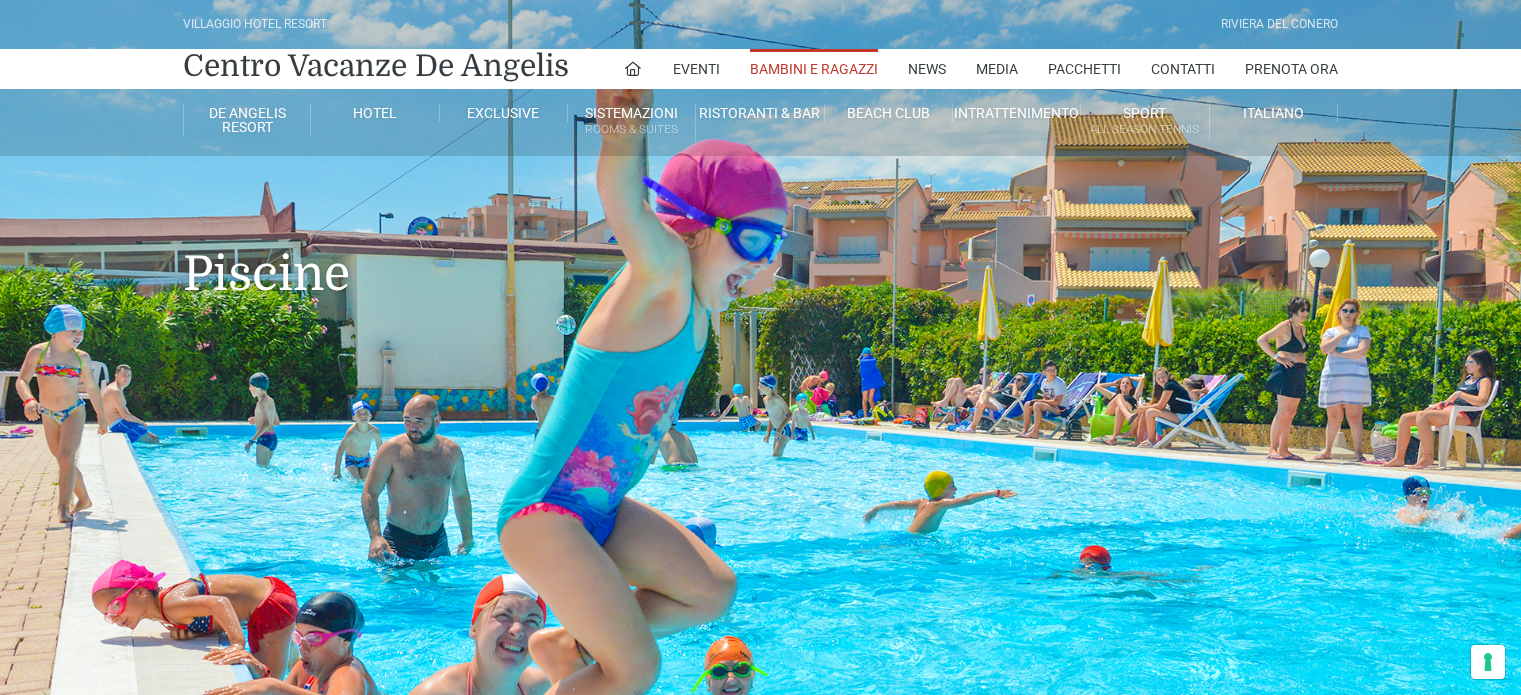 scroll, scrollTop: 0, scrollLeft: 0, axis: both 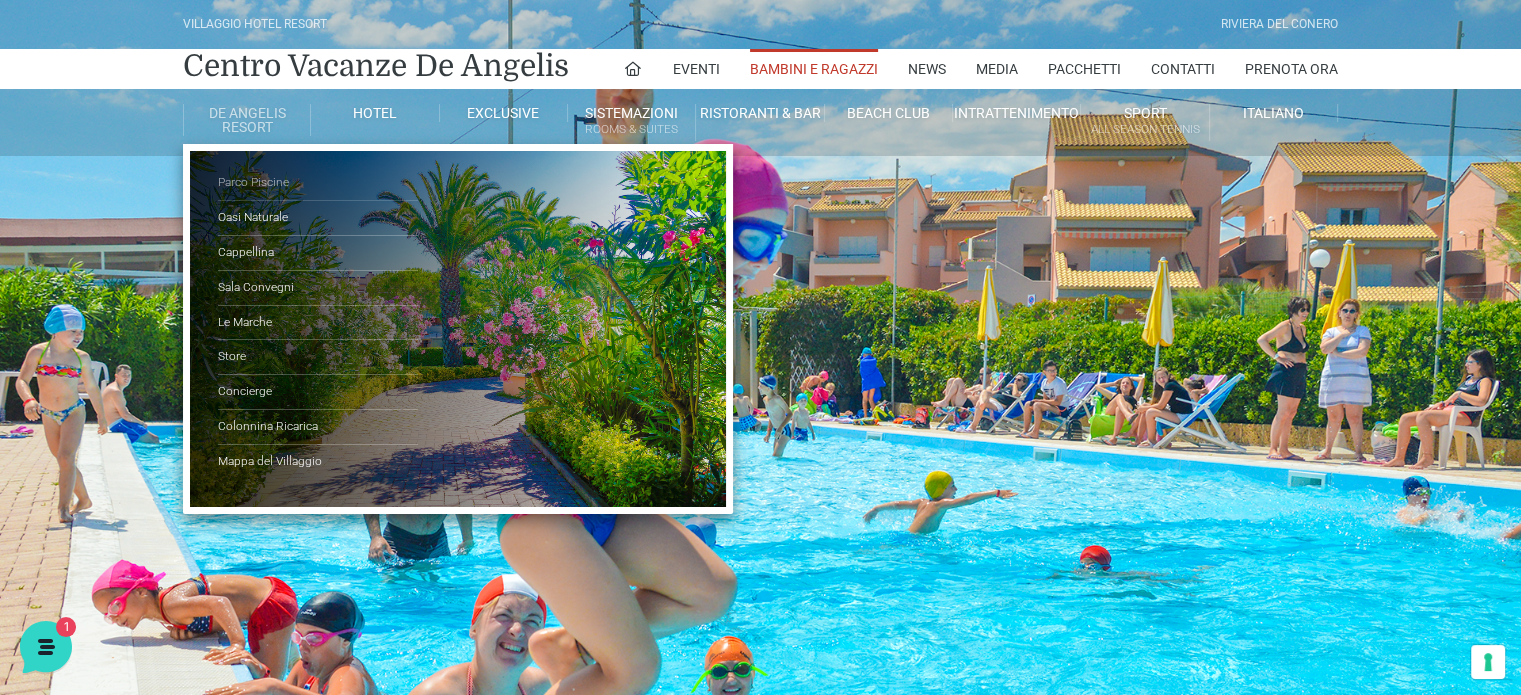 click on "Parco Piscine" at bounding box center [318, 183] 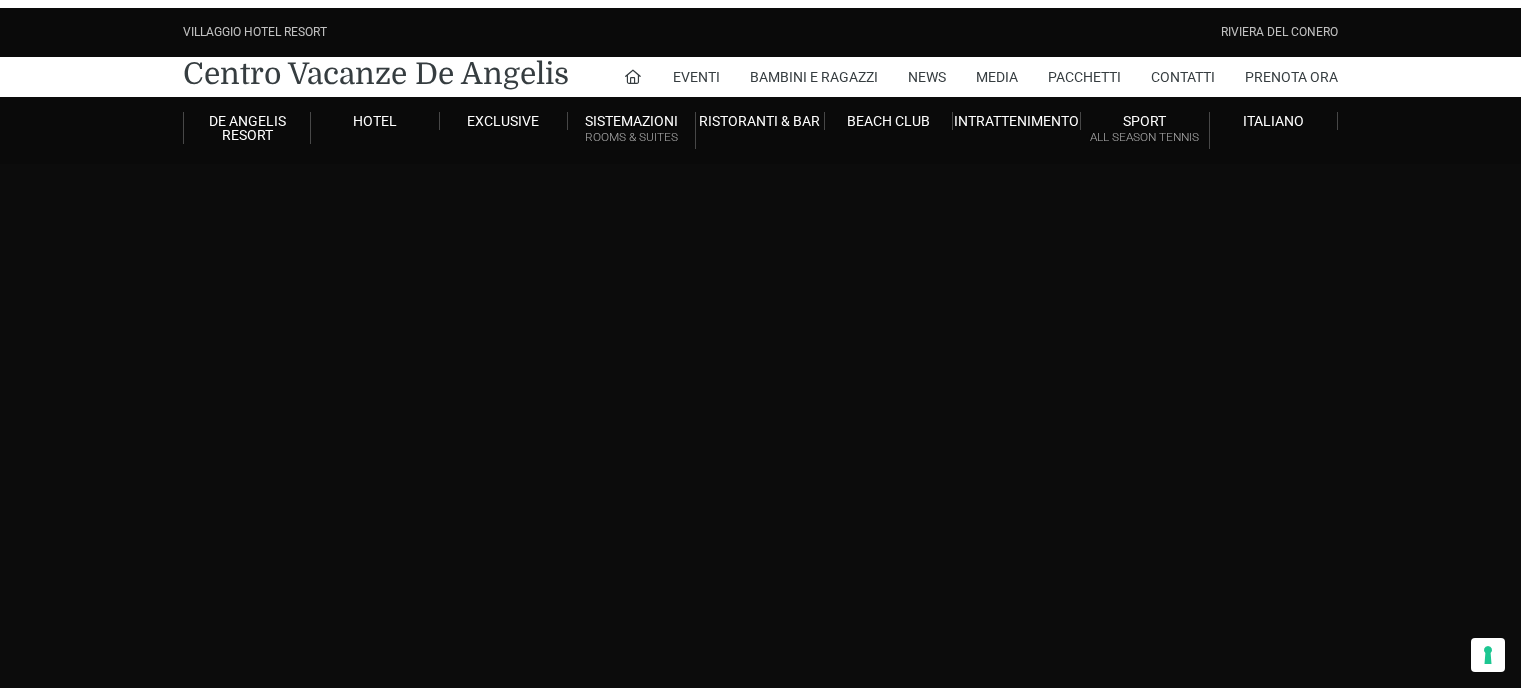 scroll, scrollTop: 0, scrollLeft: 0, axis: both 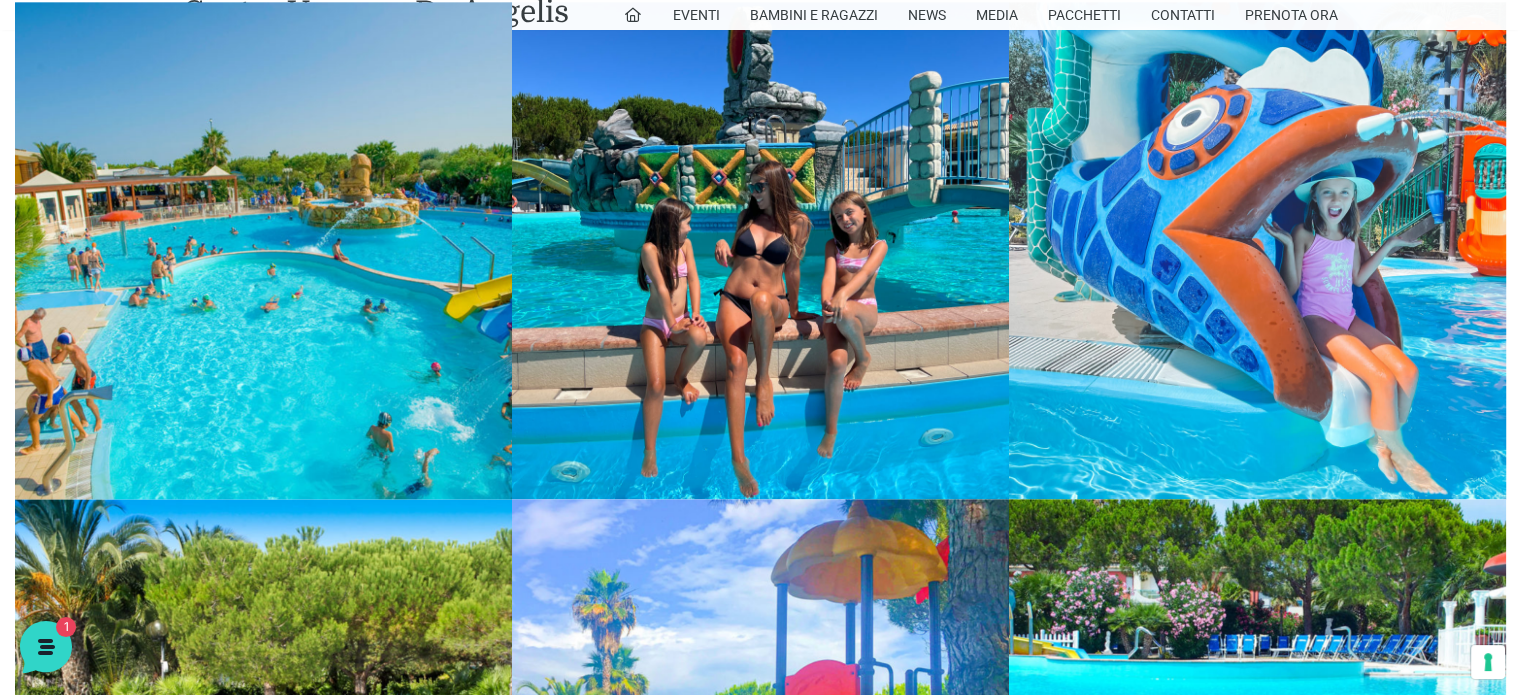 click at bounding box center [263, 250] 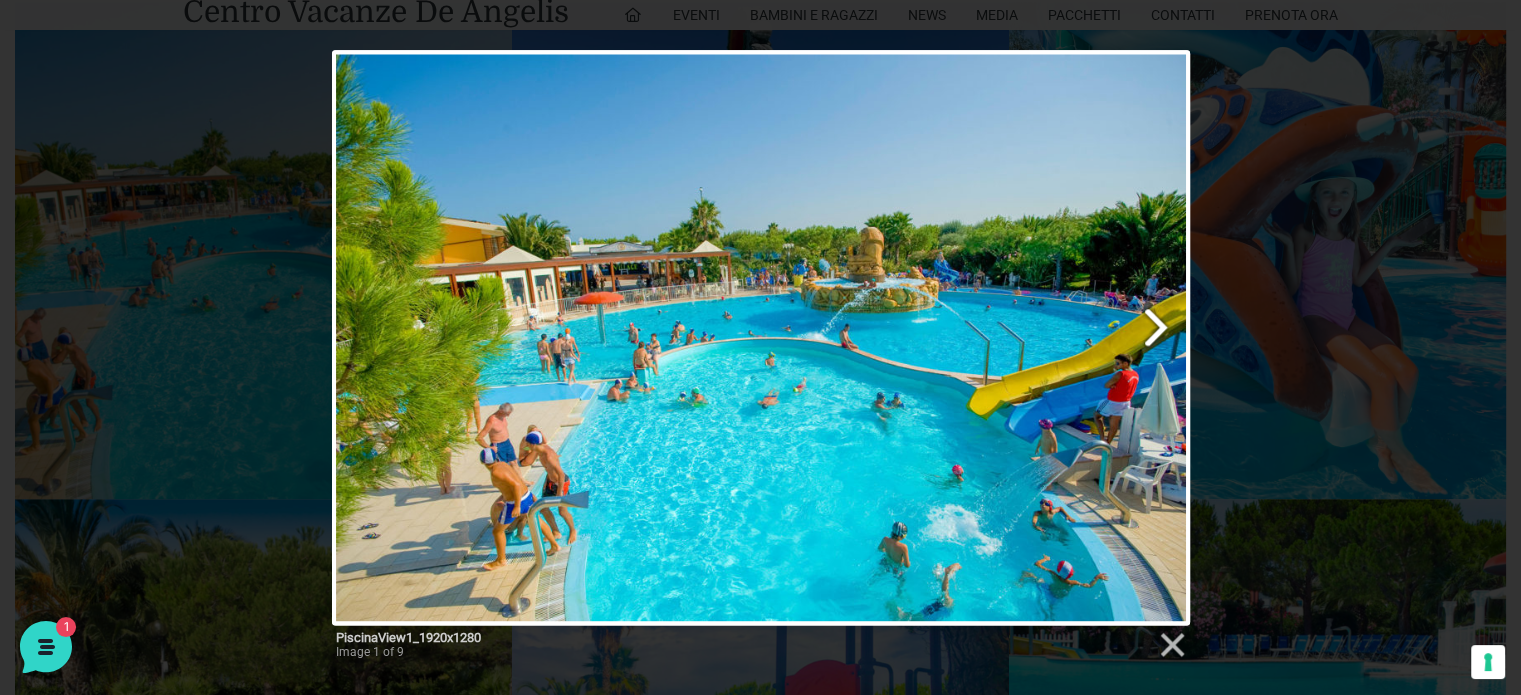 click at bounding box center [914, 337] 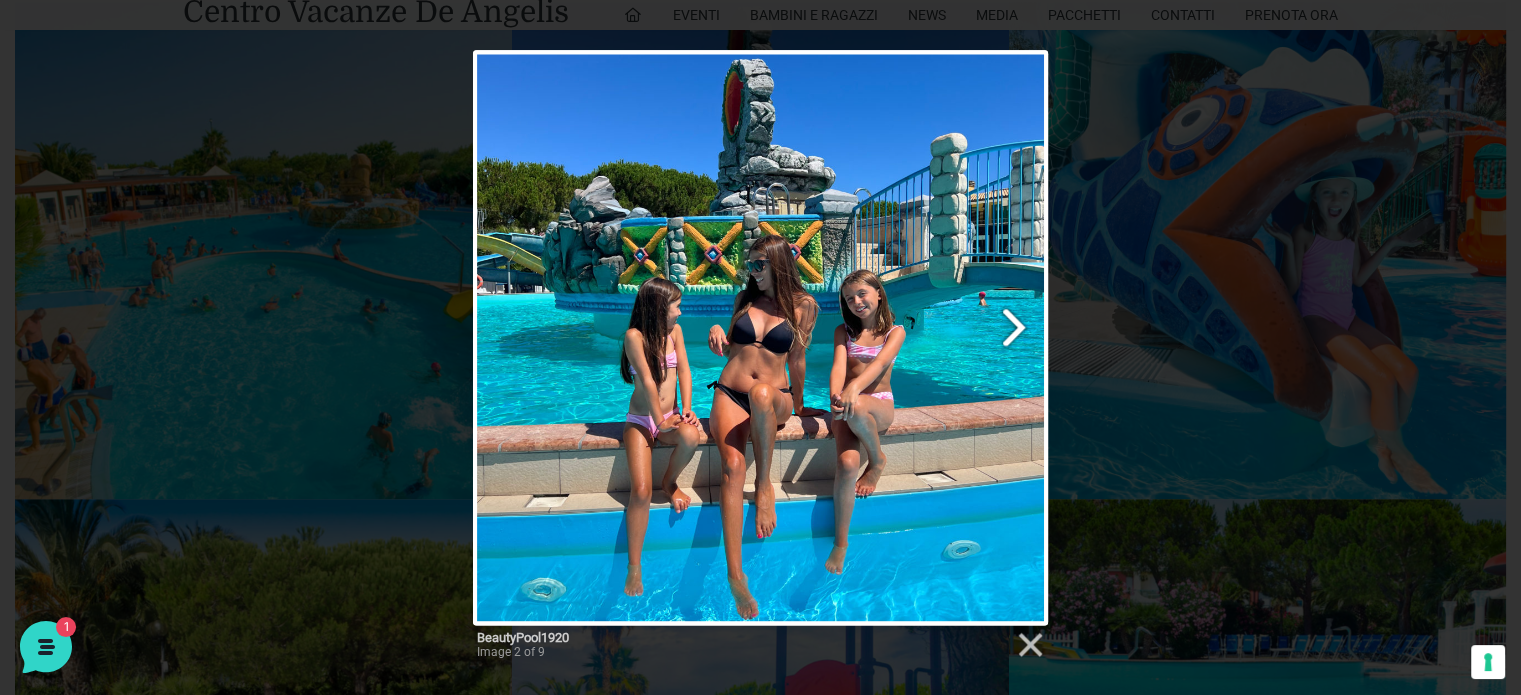click at bounding box center [864, 337] 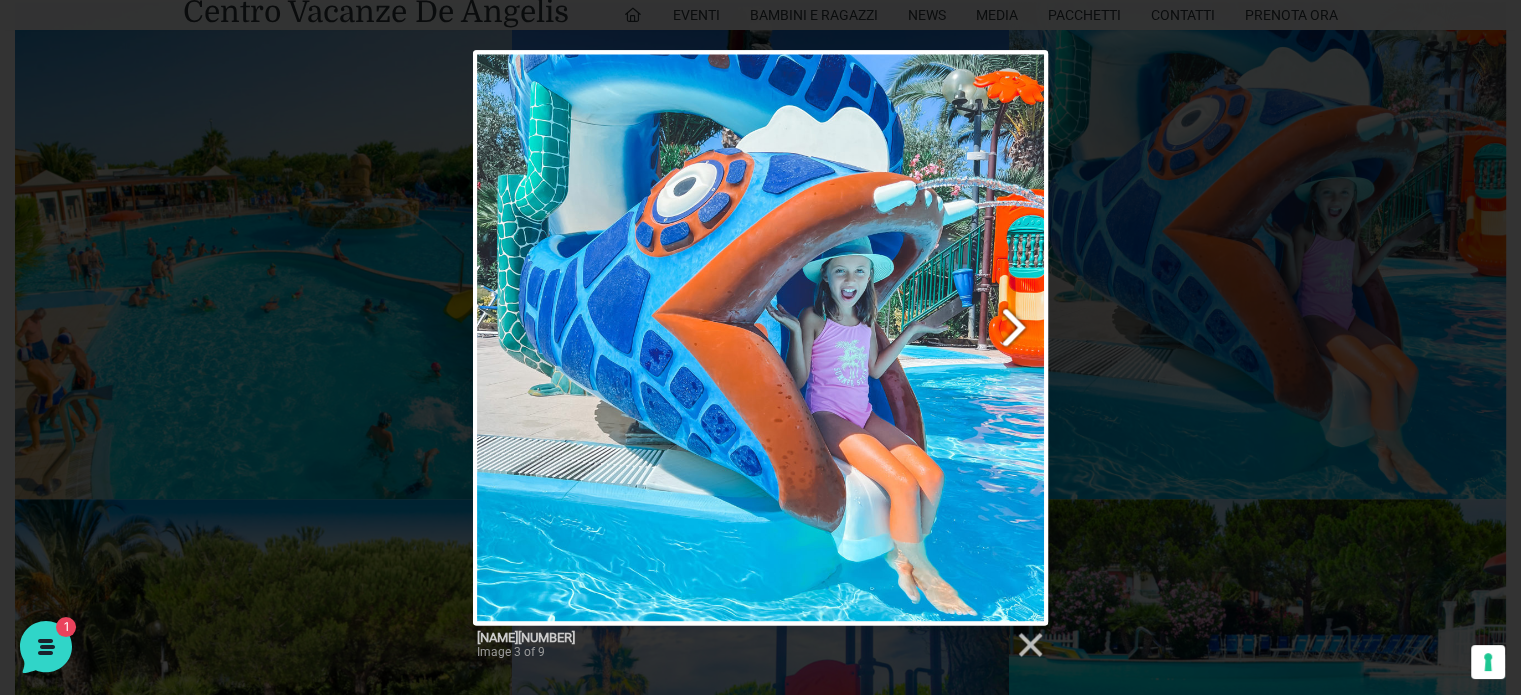click at bounding box center (864, 337) 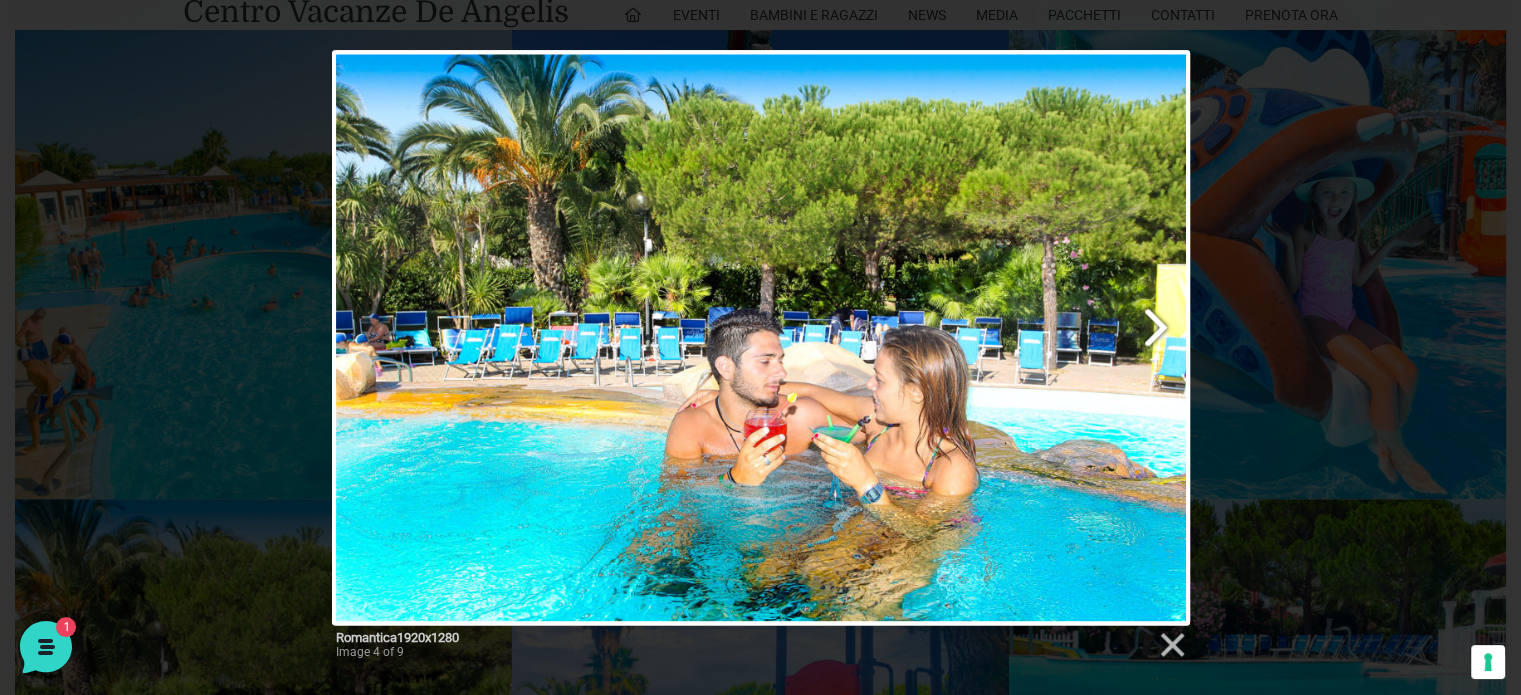 click at bounding box center [914, 337] 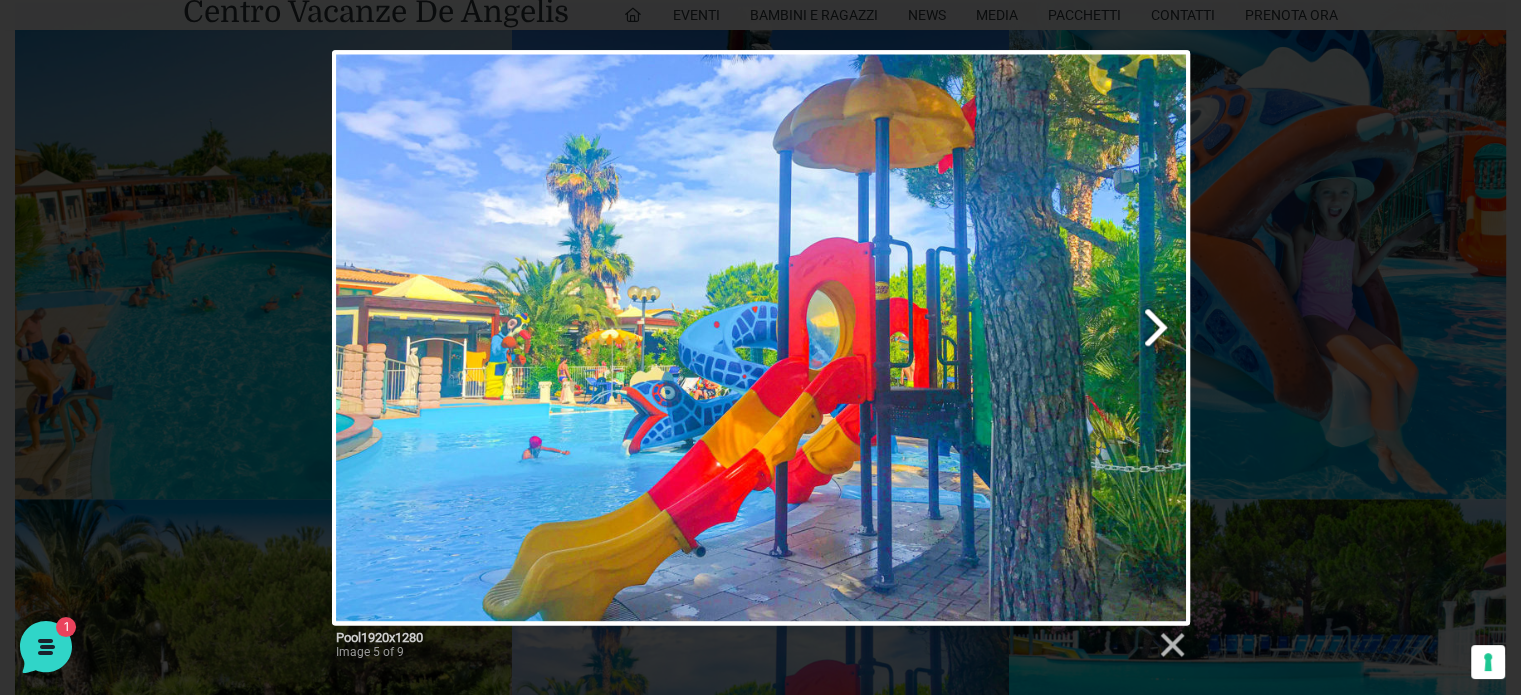 click at bounding box center [914, 337] 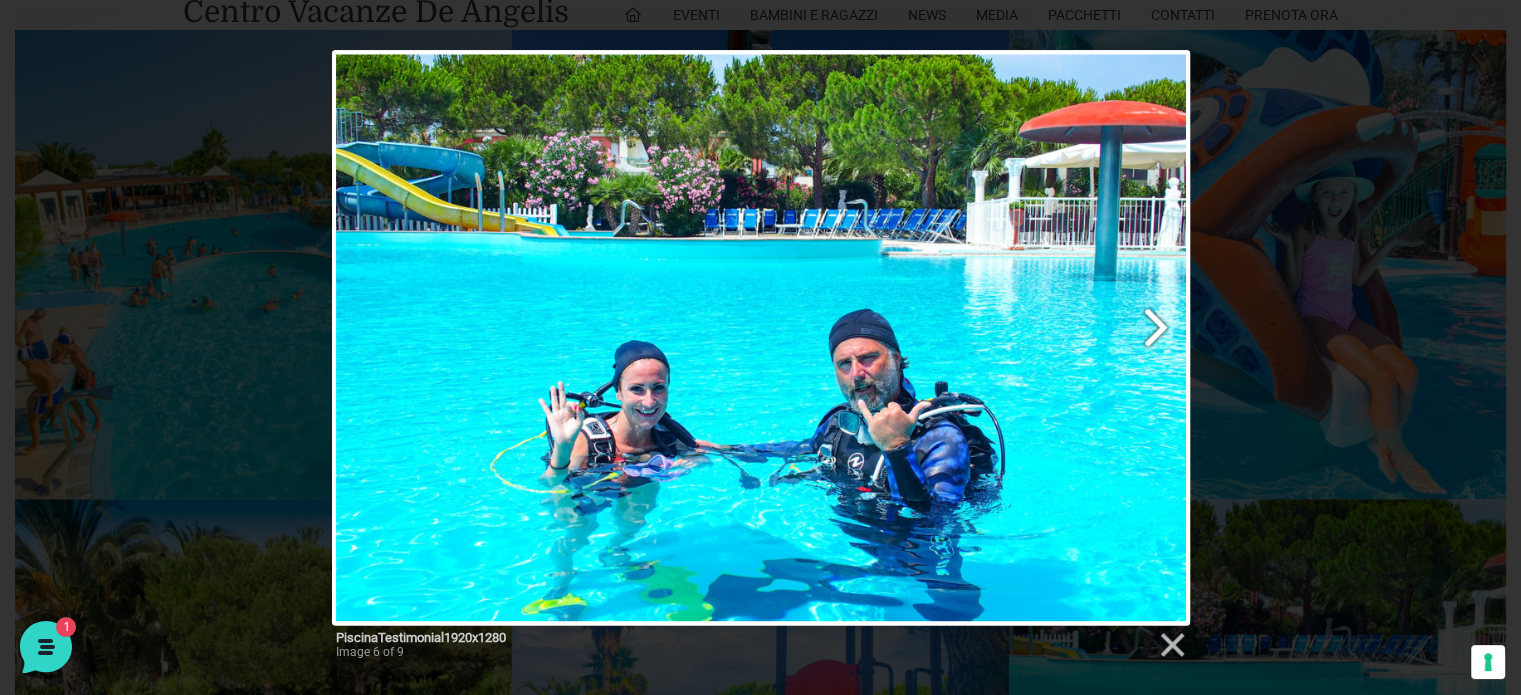 click at bounding box center [914, 337] 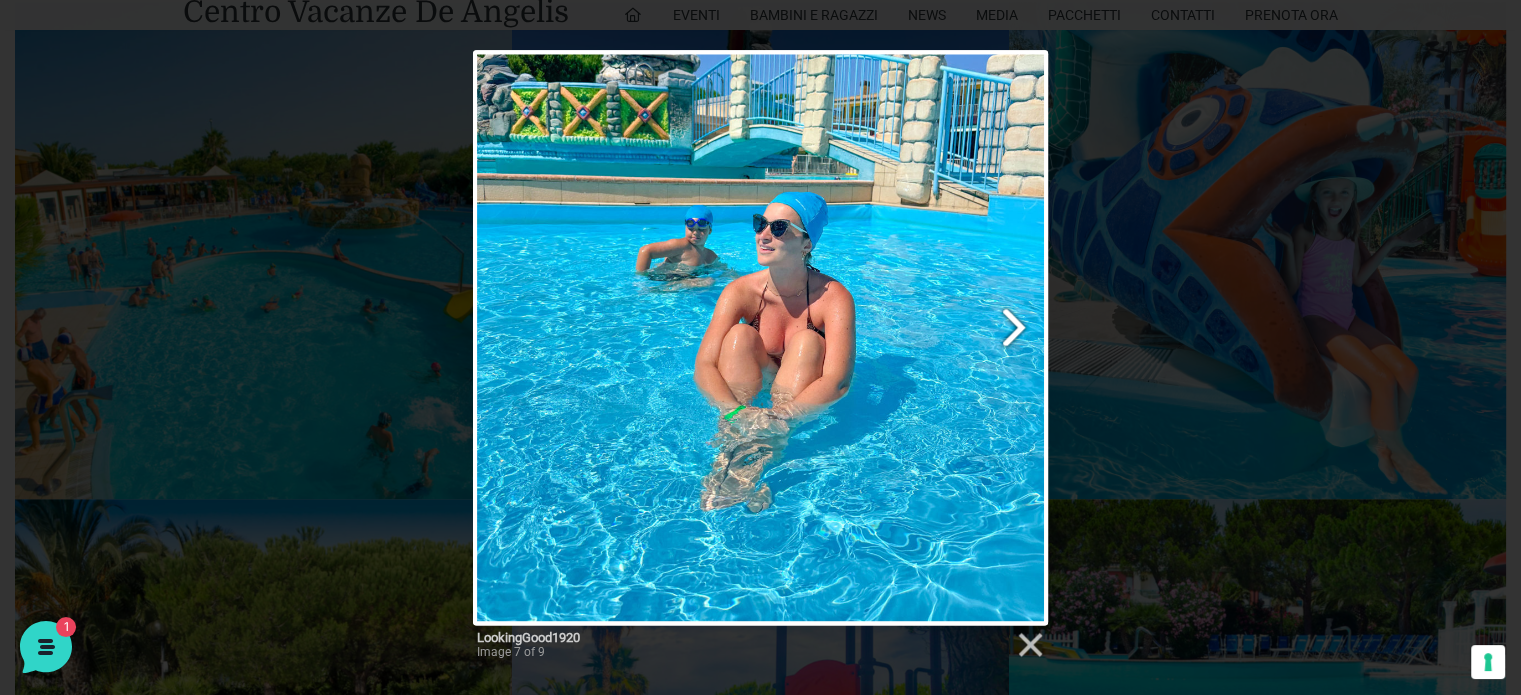 click at bounding box center (864, 337) 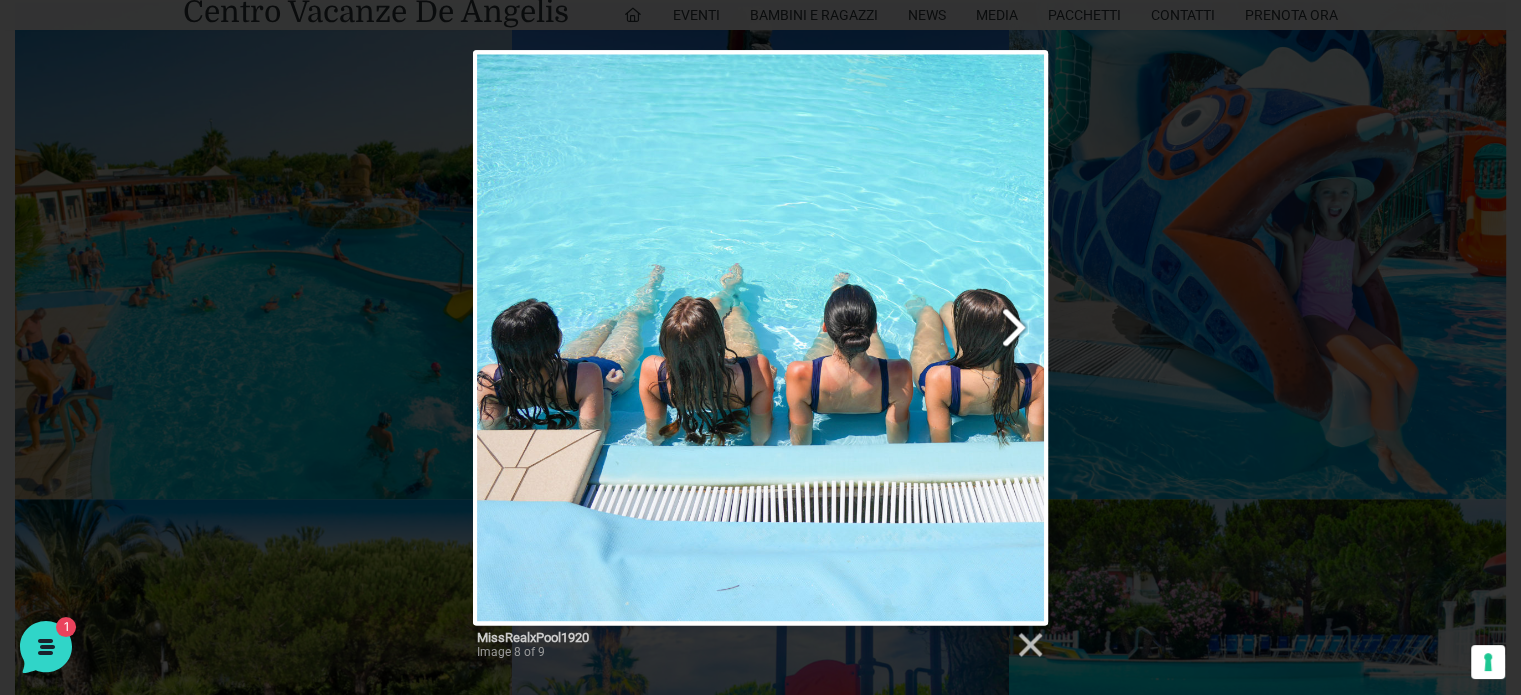 click at bounding box center (864, 337) 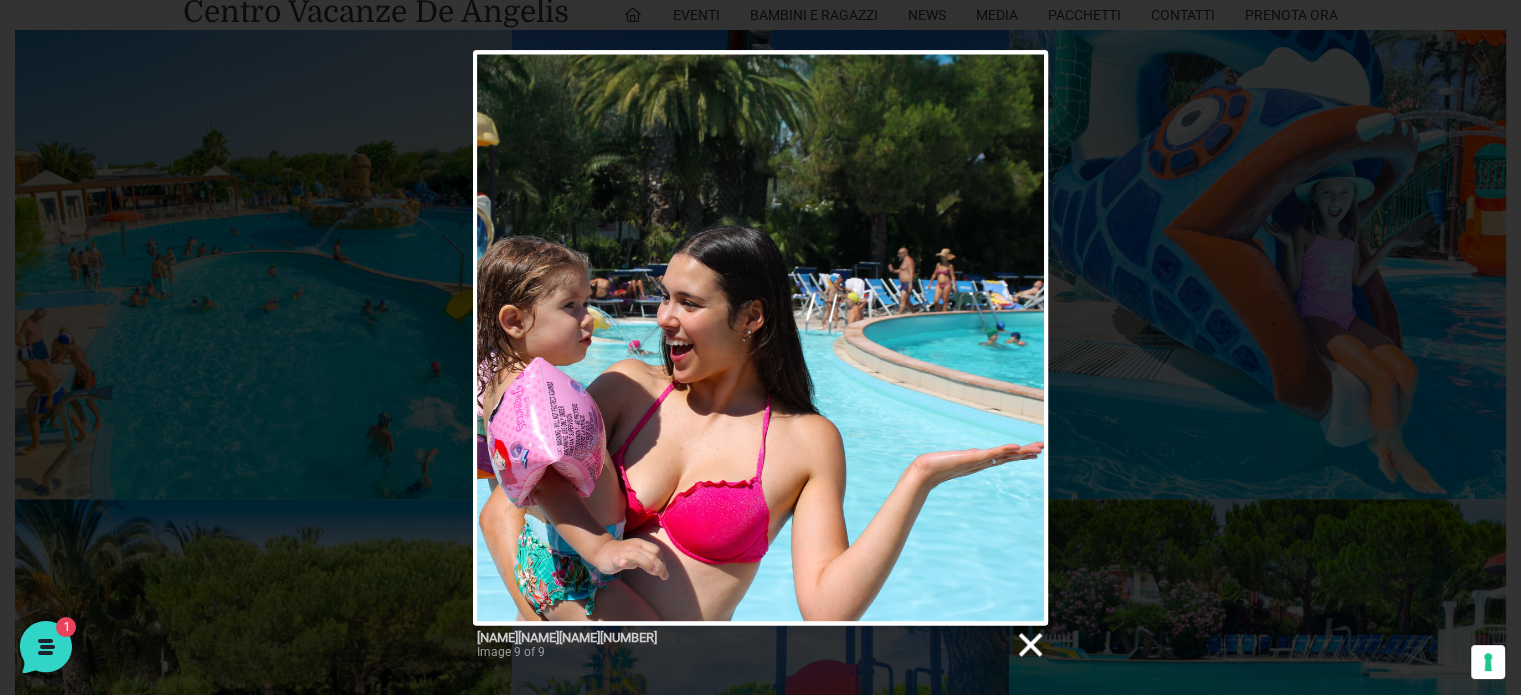 click at bounding box center [1029, 645] 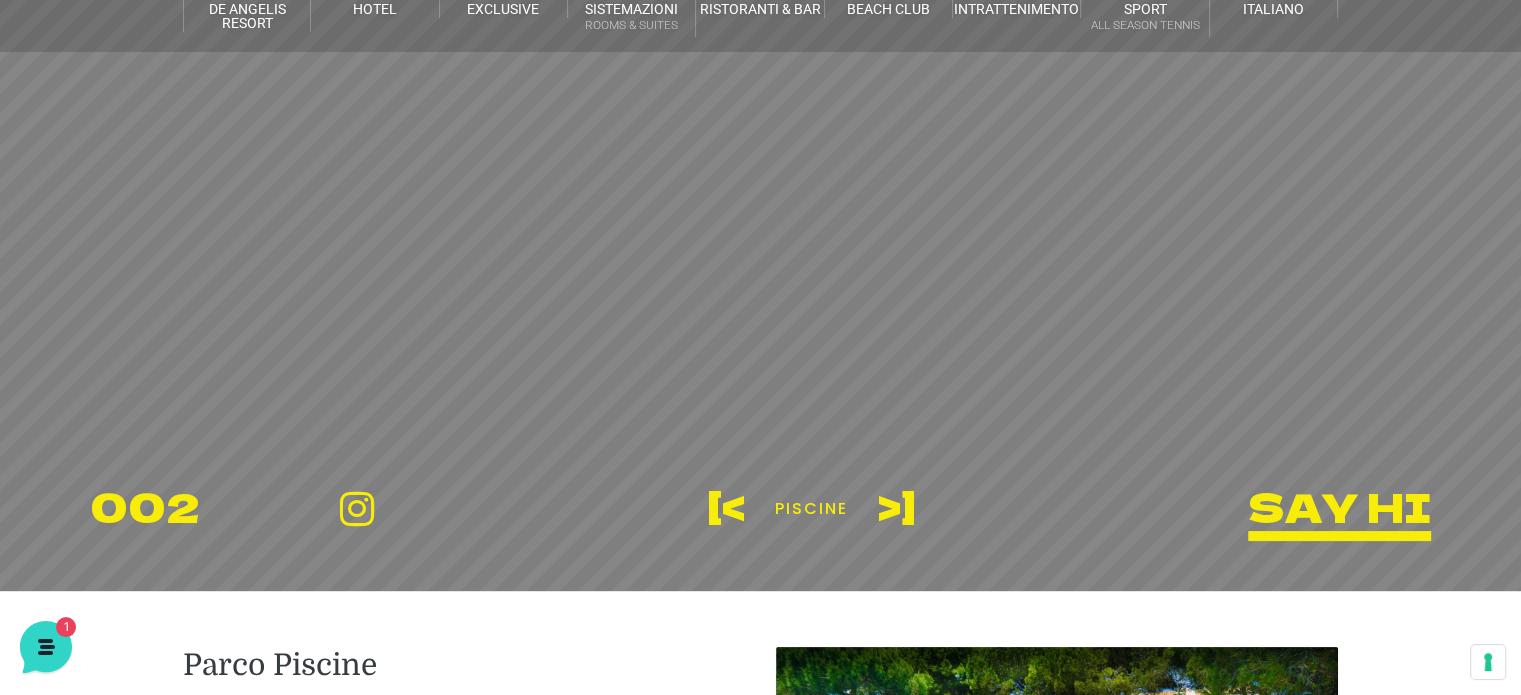 scroll, scrollTop: 0, scrollLeft: 0, axis: both 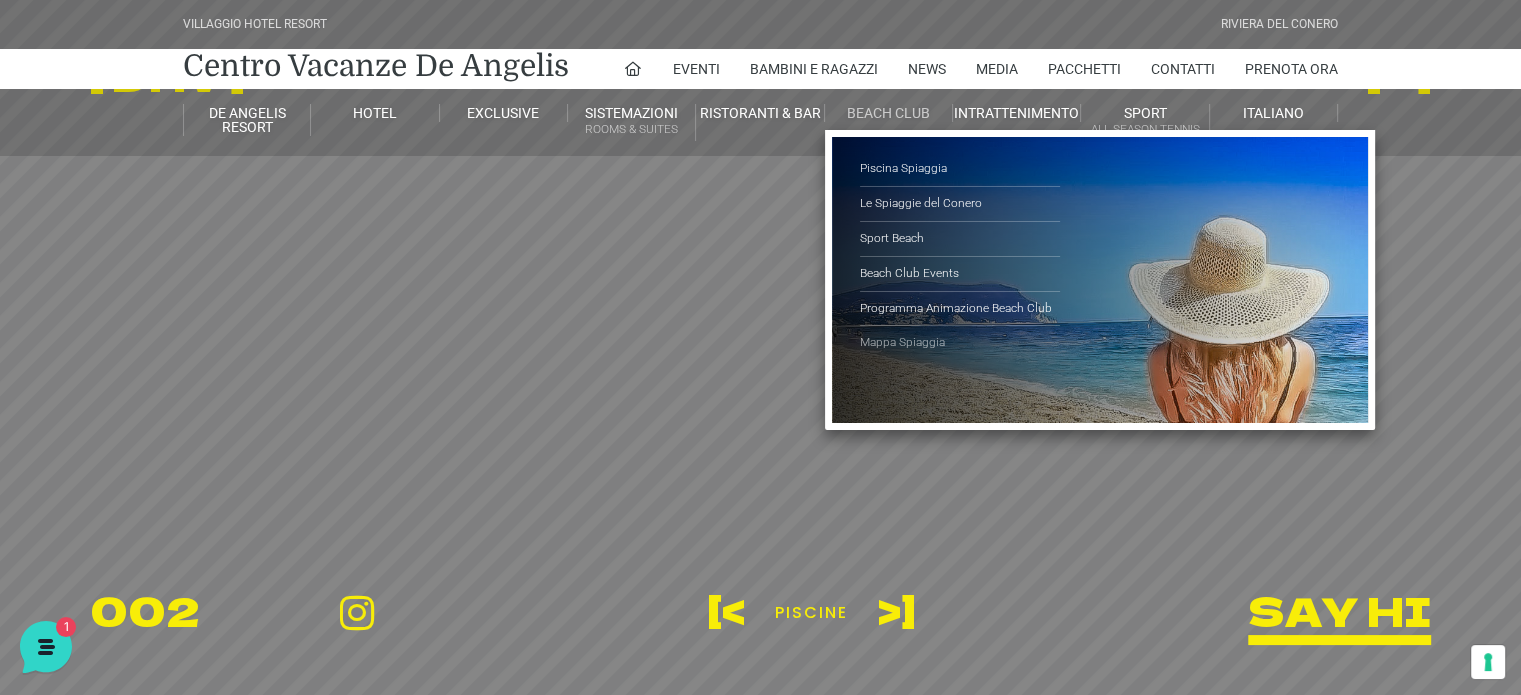 click on "Mappa Spiaggia" at bounding box center (960, 343) 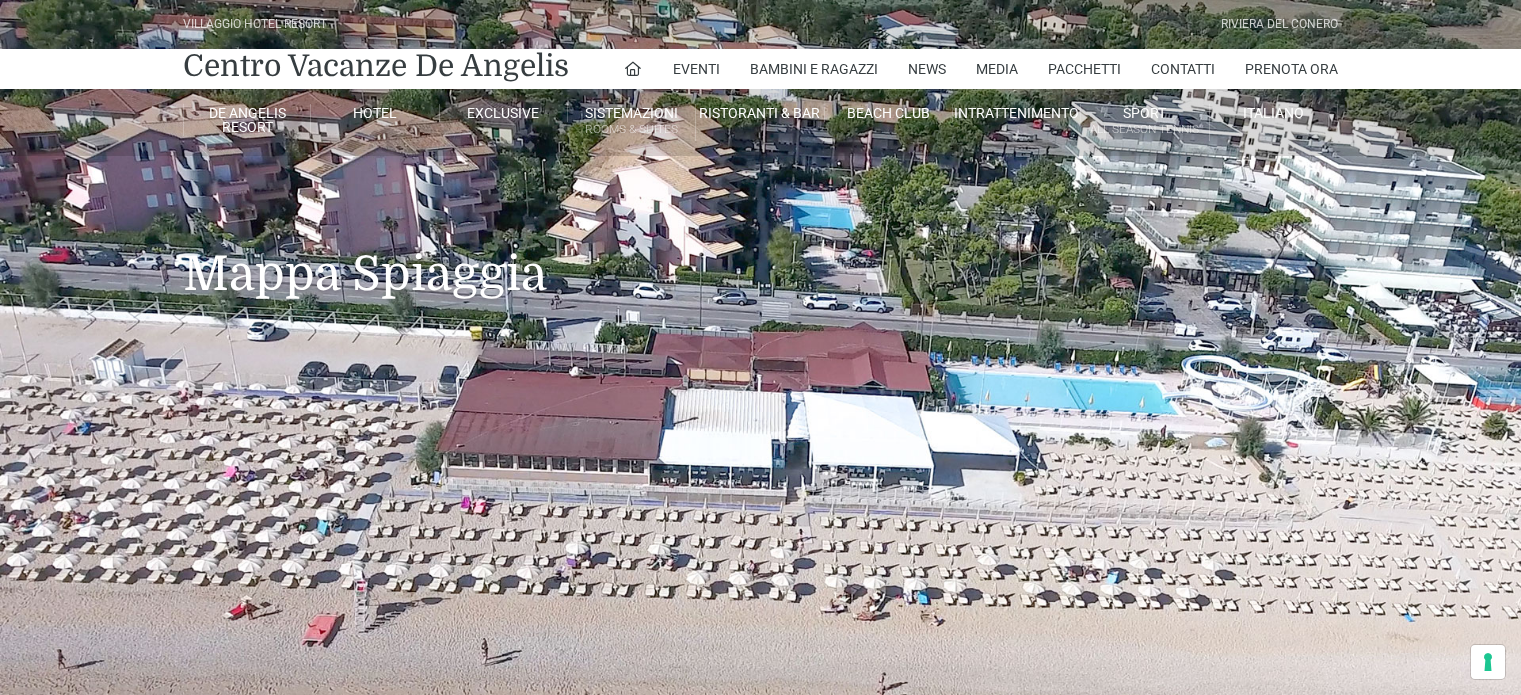 scroll, scrollTop: 0, scrollLeft: 0, axis: both 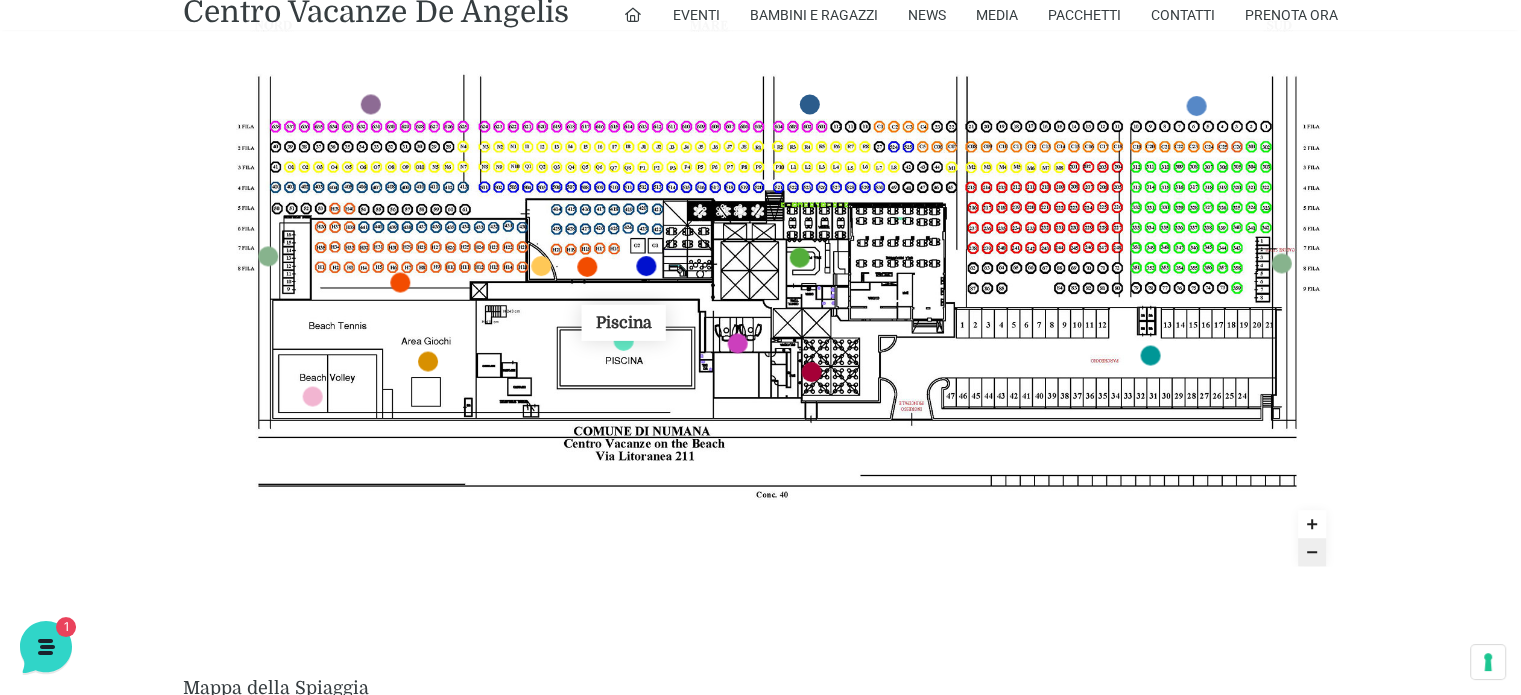 click at bounding box center (624, 341) 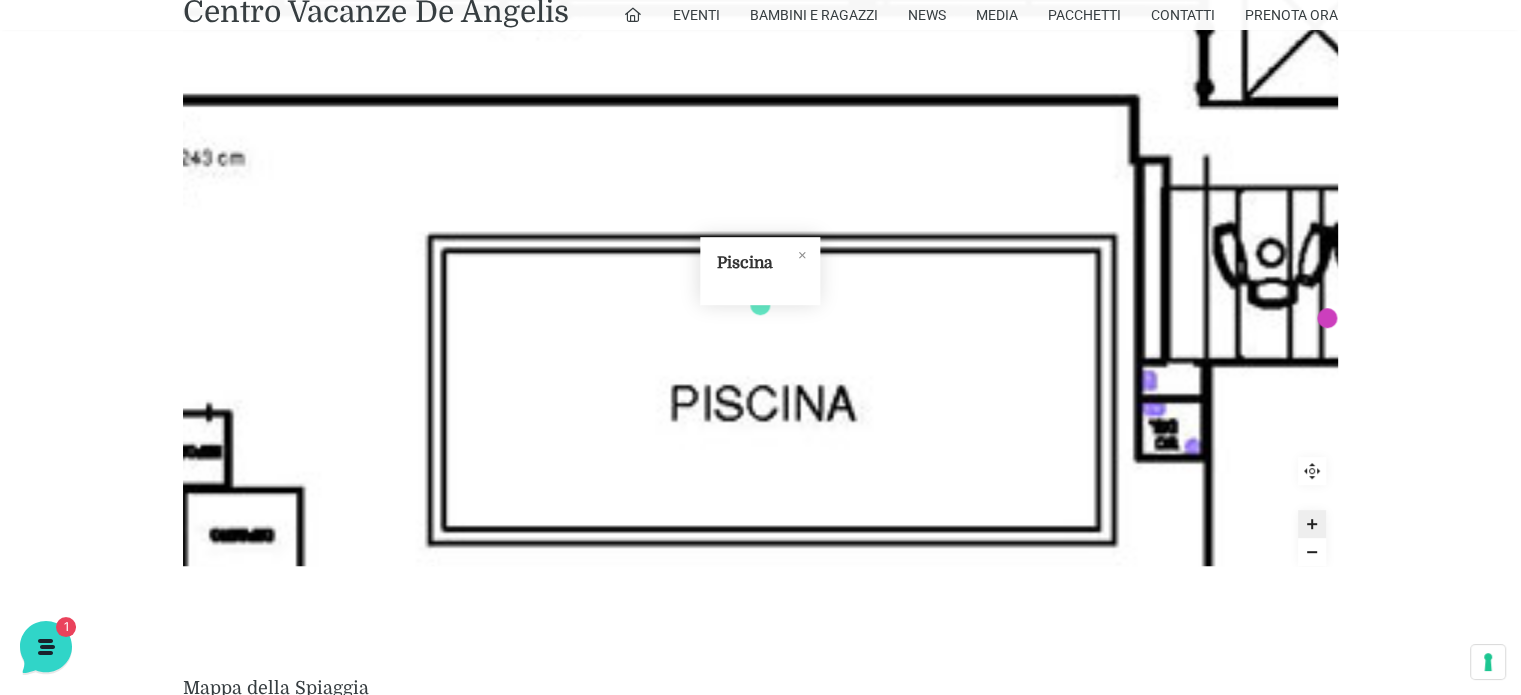 click on "Piscina" at bounding box center (744, 263) 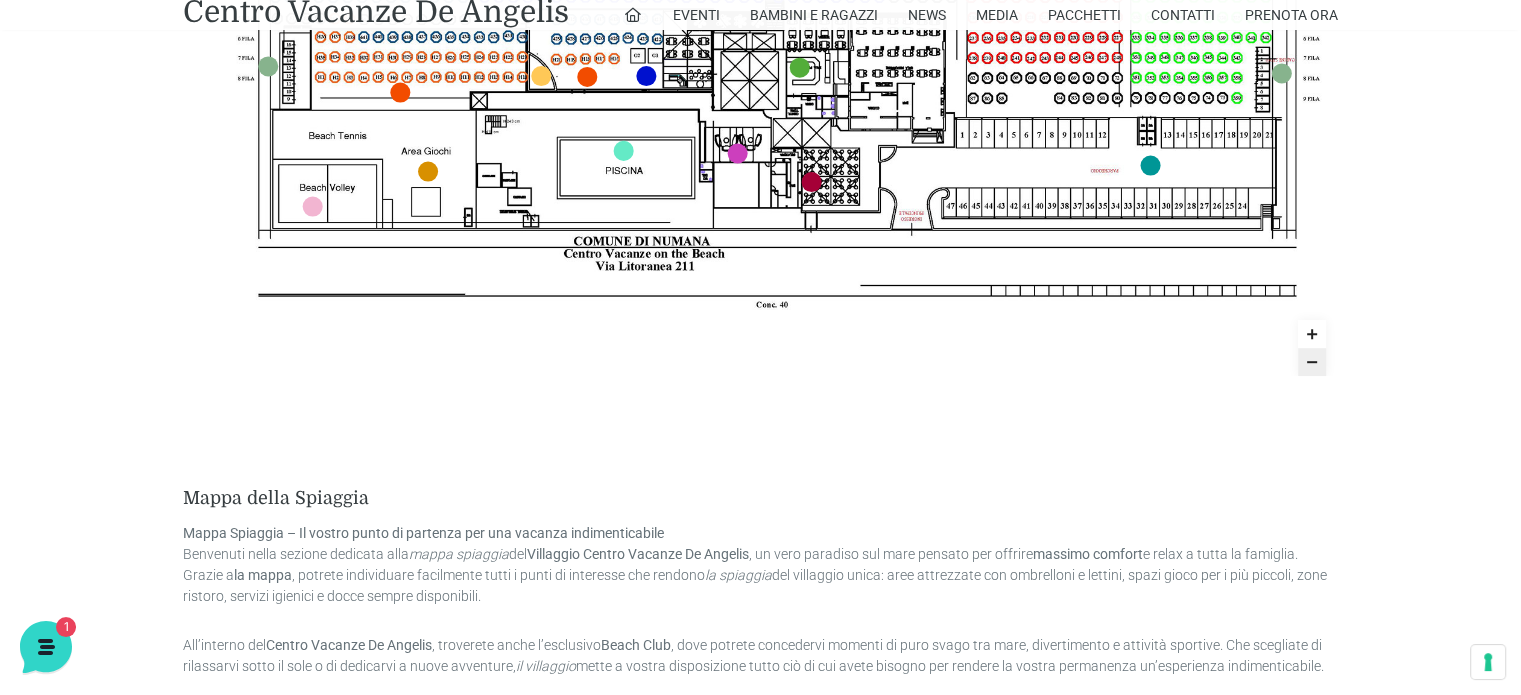 scroll, scrollTop: 1378, scrollLeft: 0, axis: vertical 